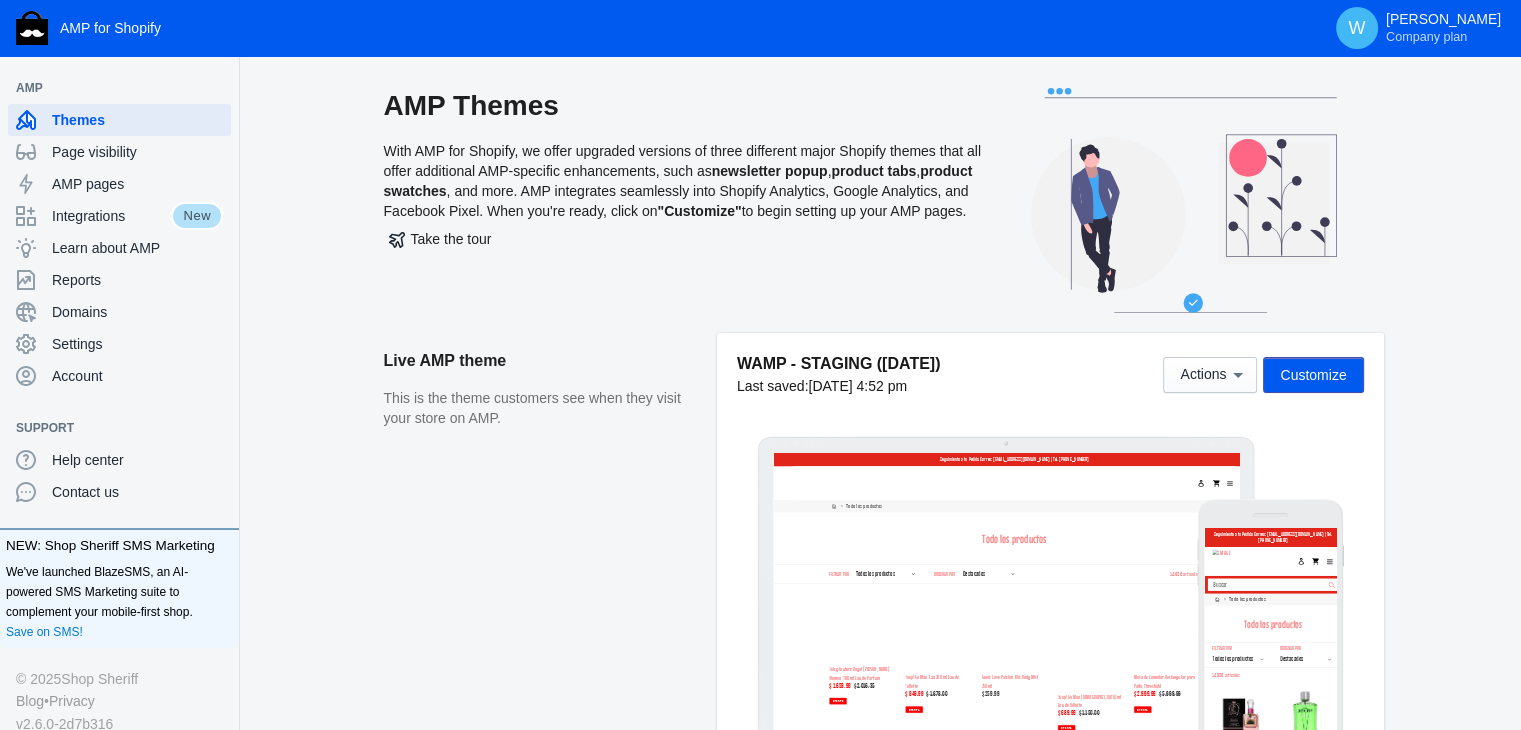 scroll, scrollTop: 0, scrollLeft: 0, axis: both 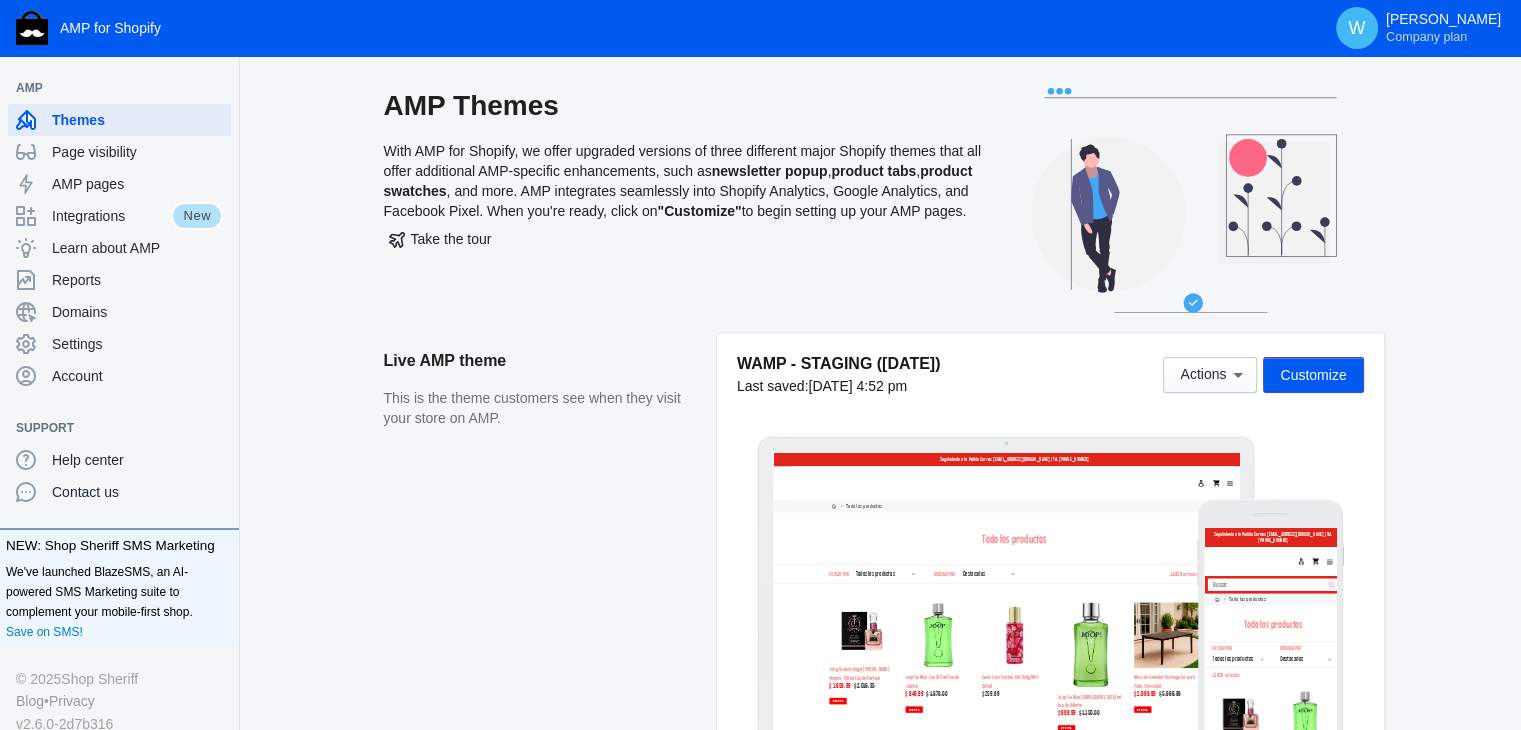 click on "Customize" at bounding box center (1313, 375) 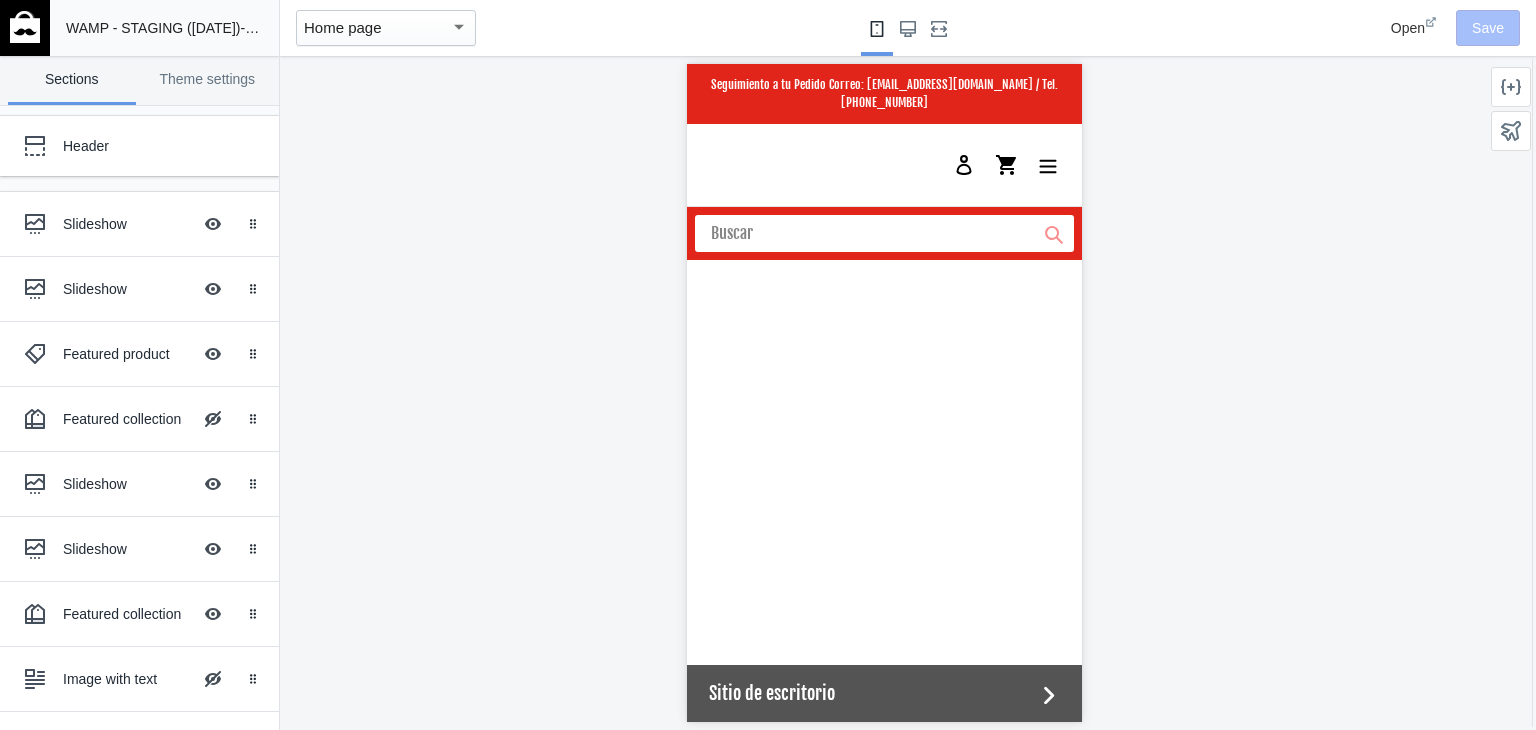 scroll, scrollTop: 0, scrollLeft: 0, axis: both 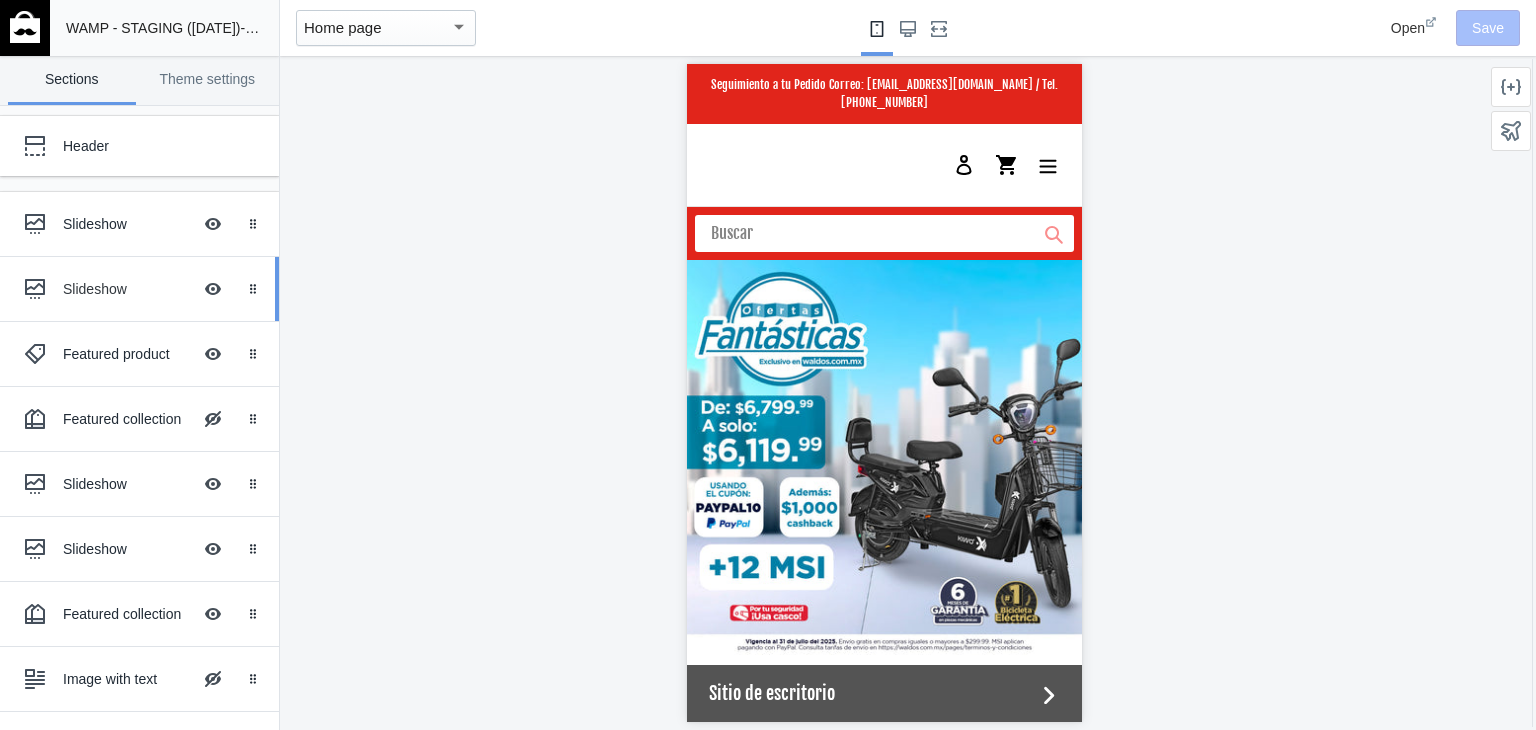 click on "Slideshow" at bounding box center [127, 289] 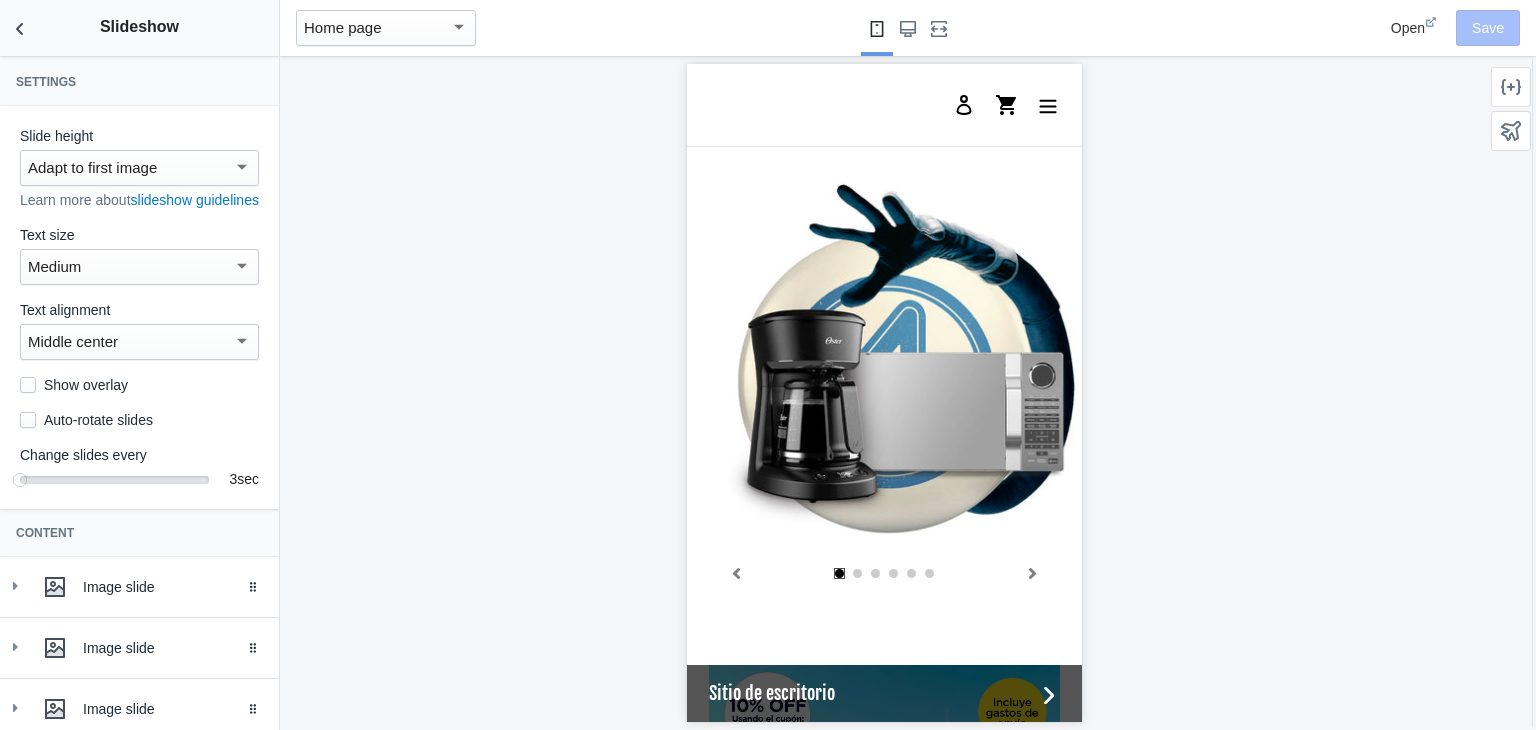 scroll, scrollTop: 614, scrollLeft: 0, axis: vertical 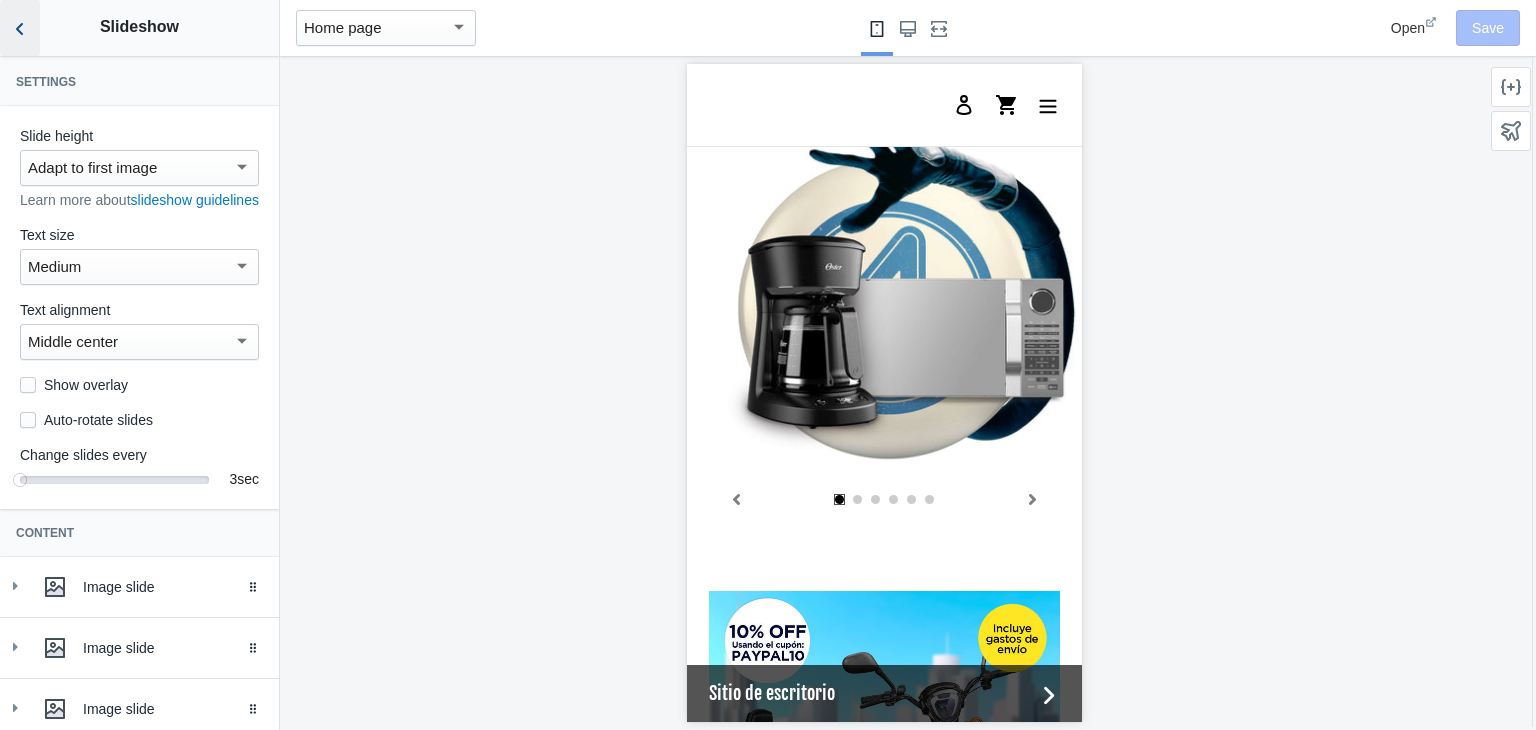 click at bounding box center [20, 28] 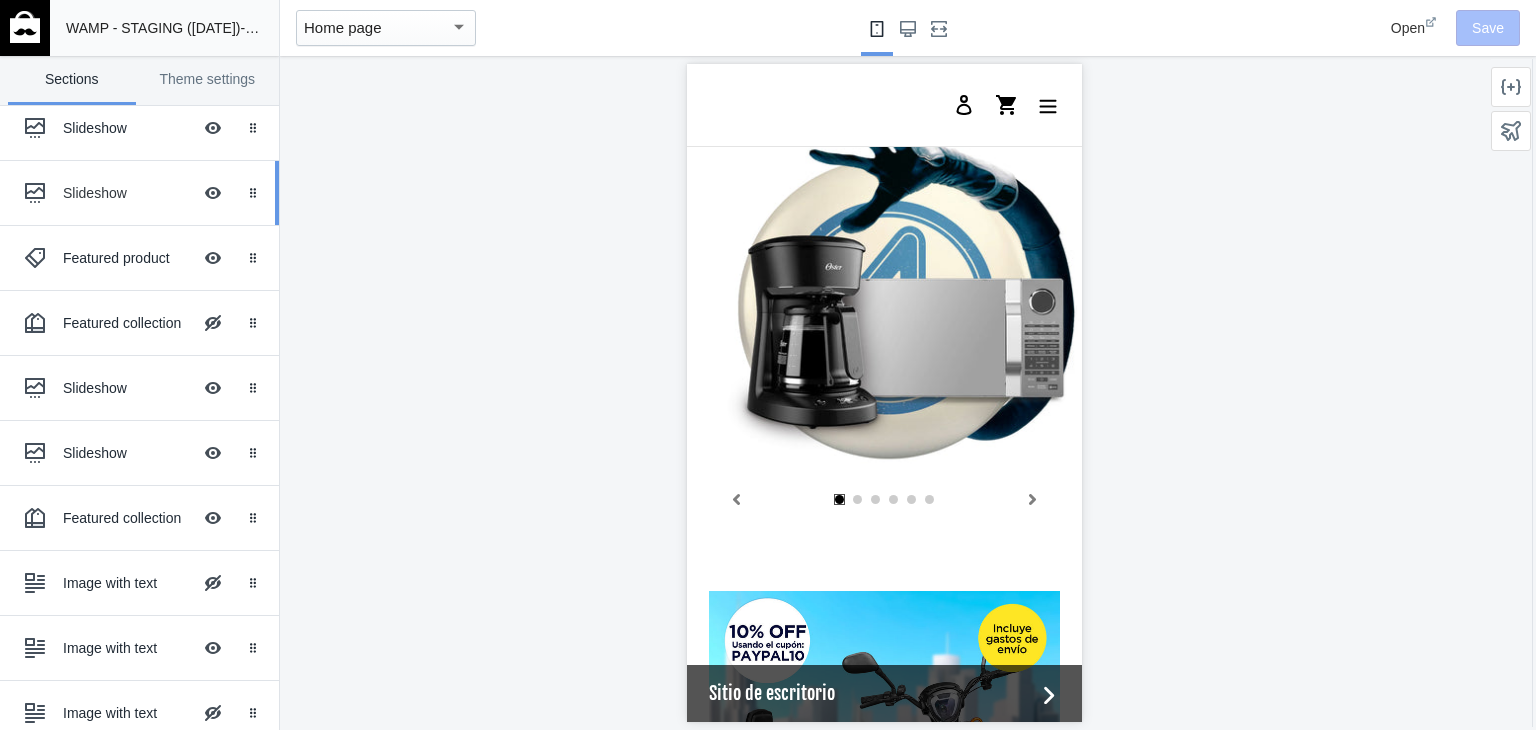 scroll, scrollTop: 108, scrollLeft: 0, axis: vertical 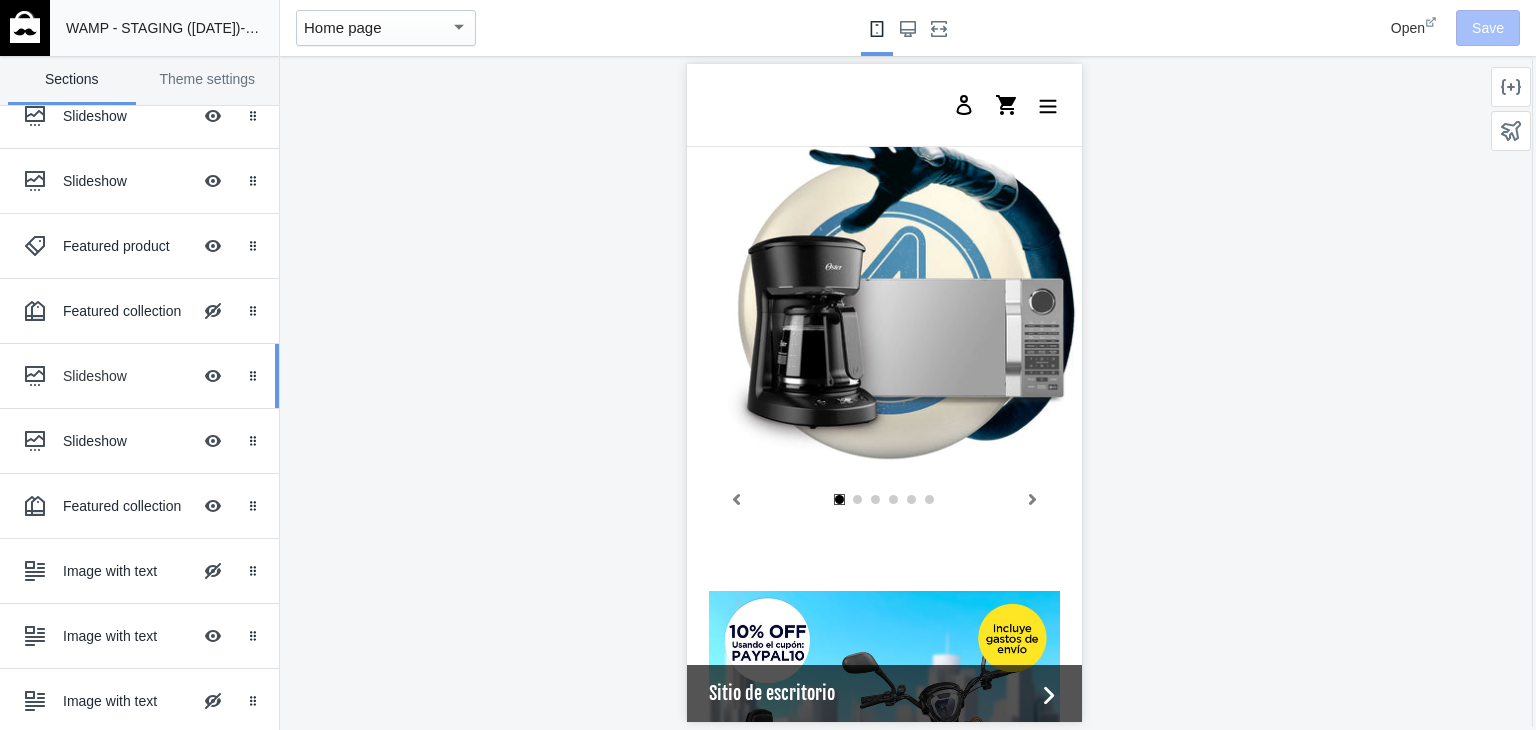 click on "Slideshow" at bounding box center (127, 376) 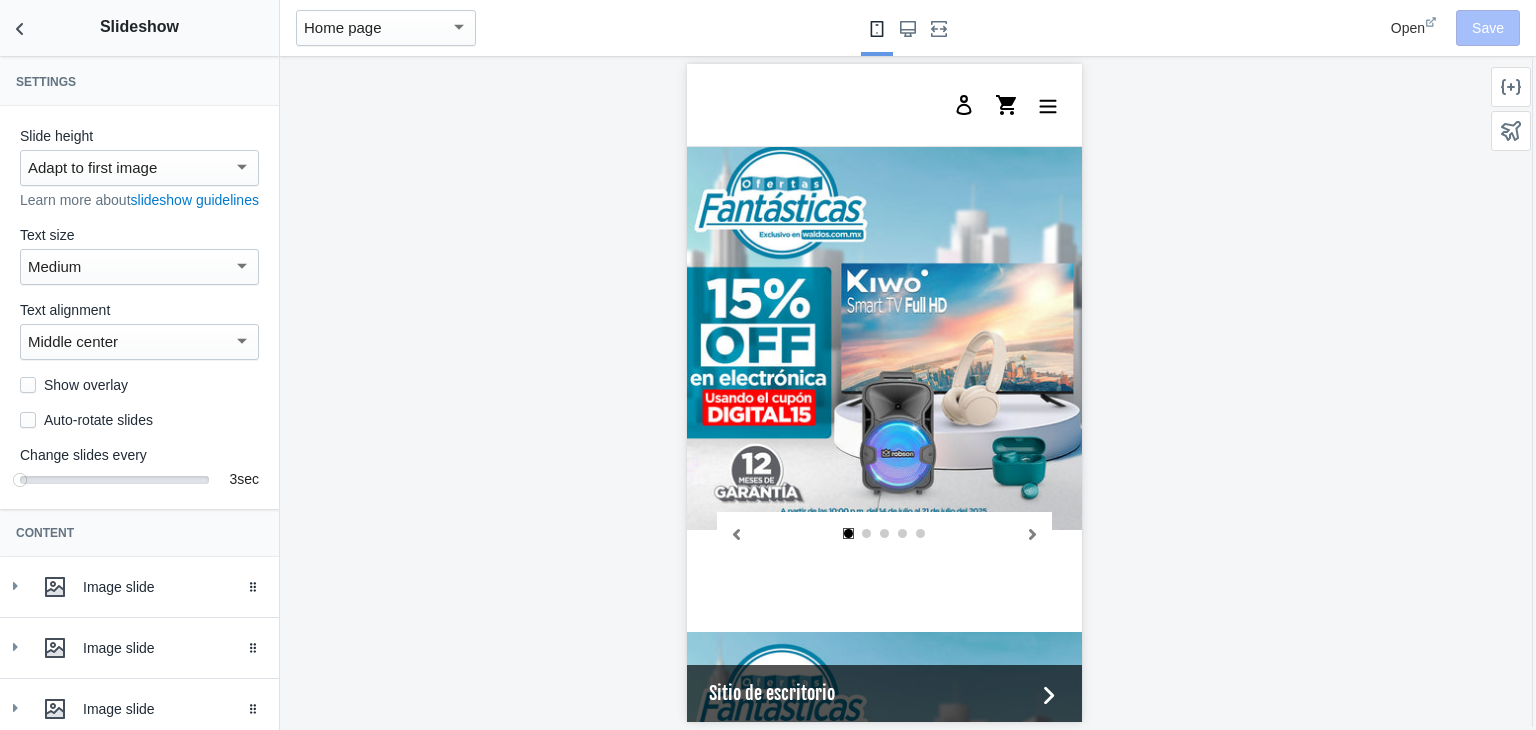 scroll, scrollTop: 1808, scrollLeft: 0, axis: vertical 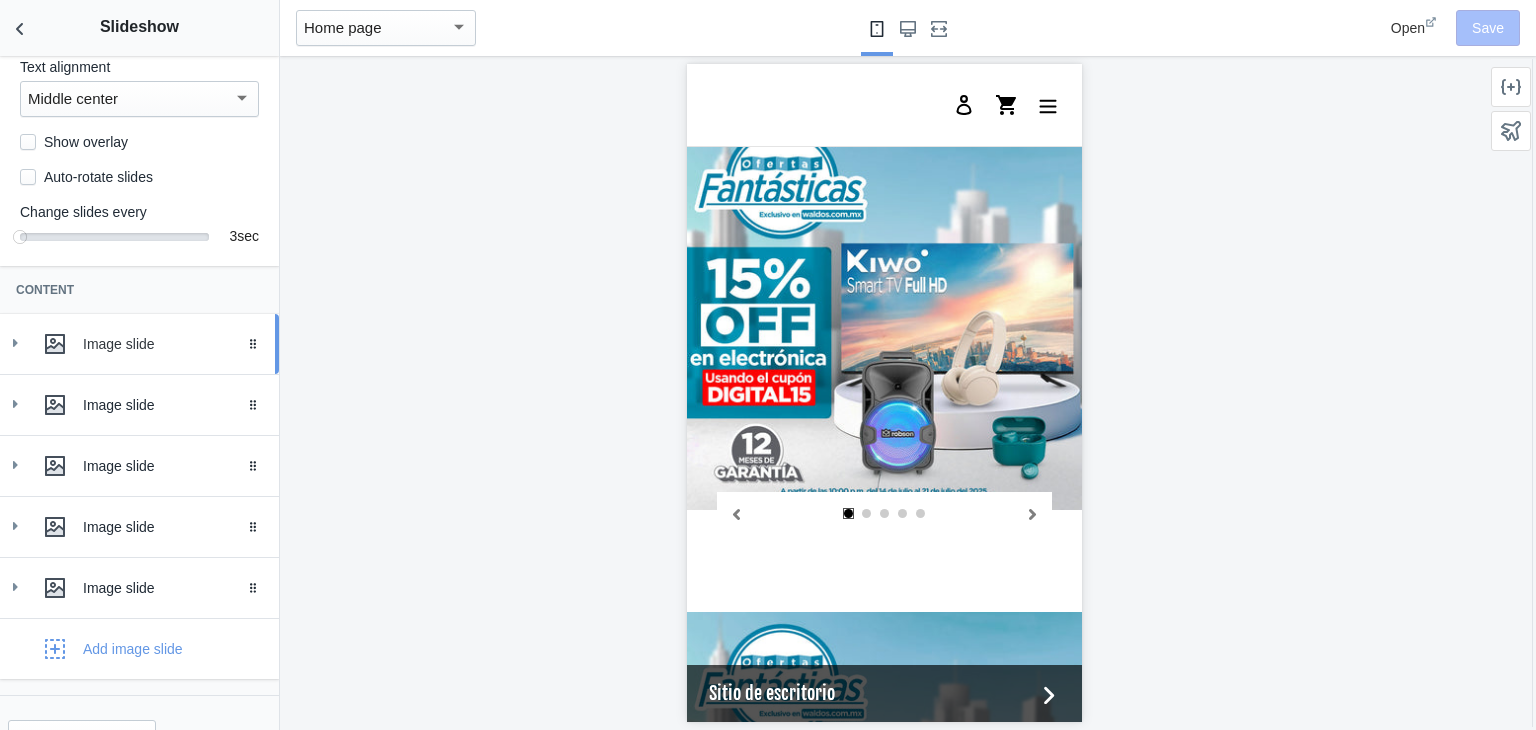 click 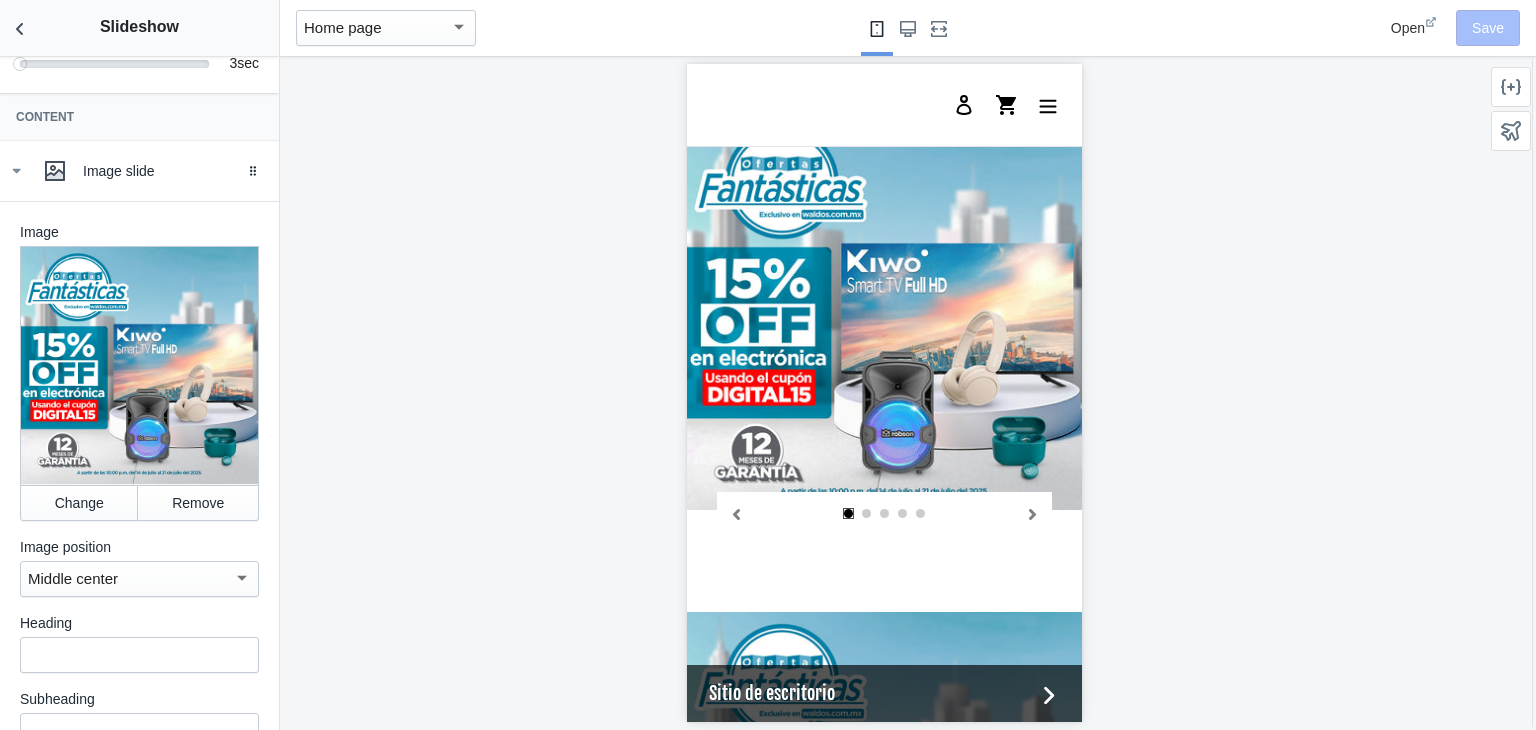 scroll, scrollTop: 468, scrollLeft: 0, axis: vertical 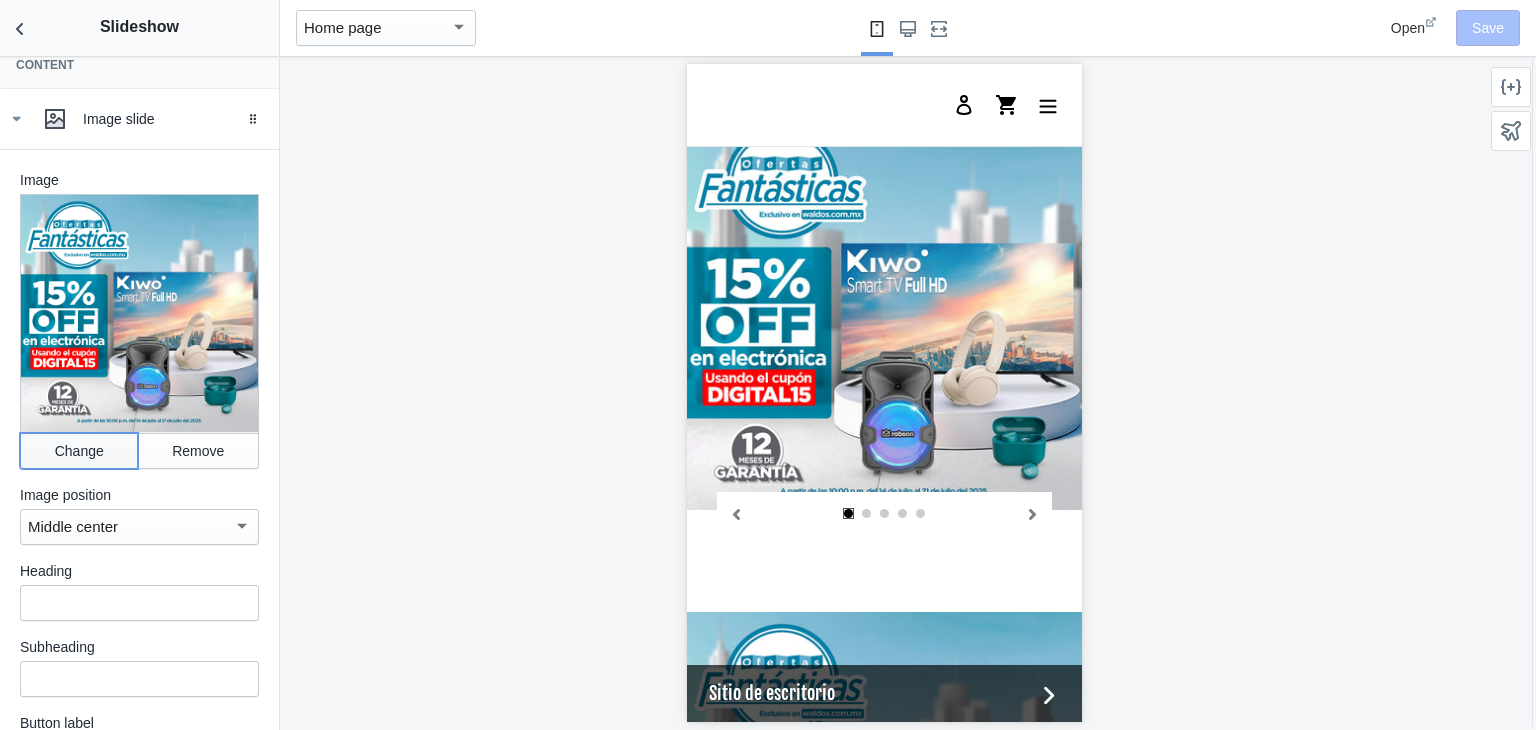 click on "Change" at bounding box center (79, 451) 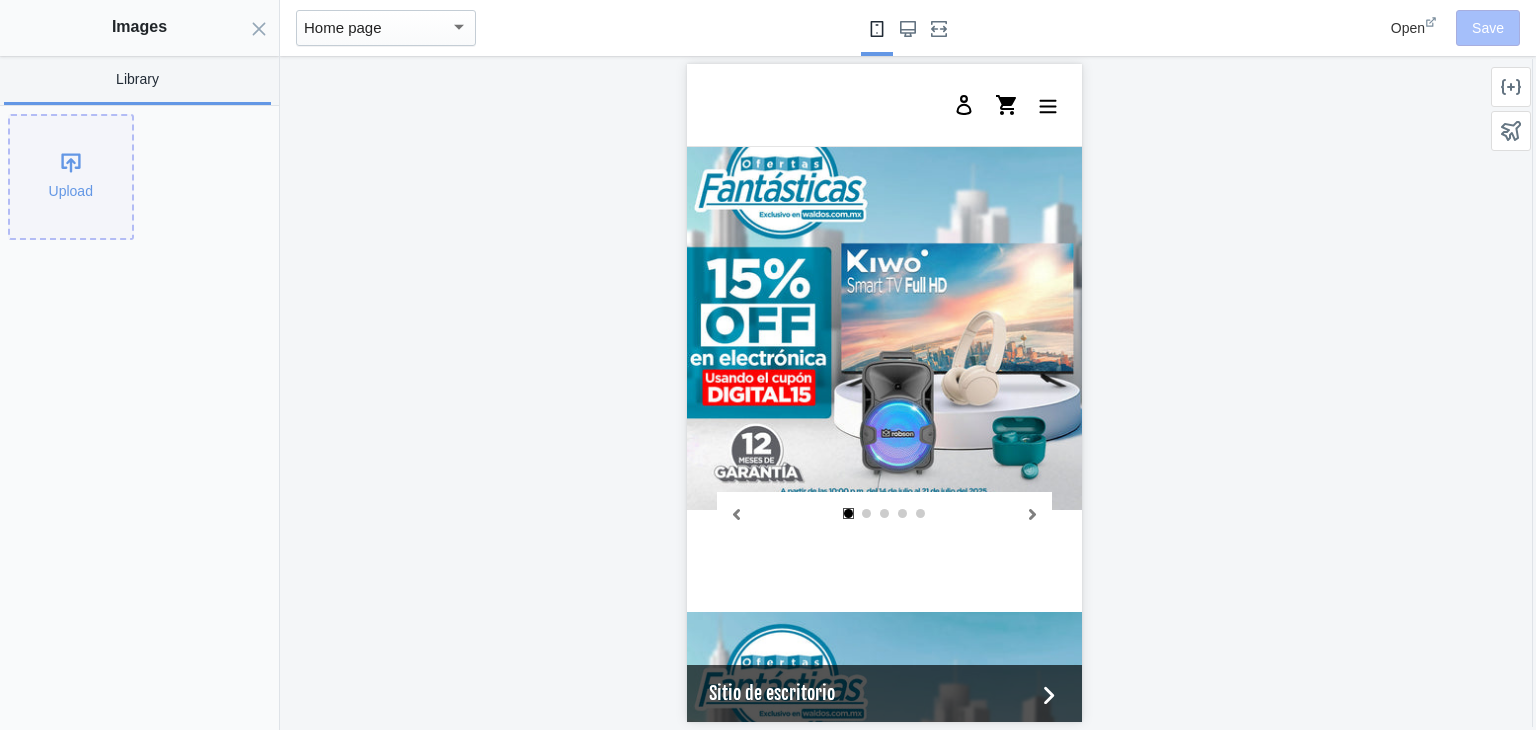 click on "Upload" 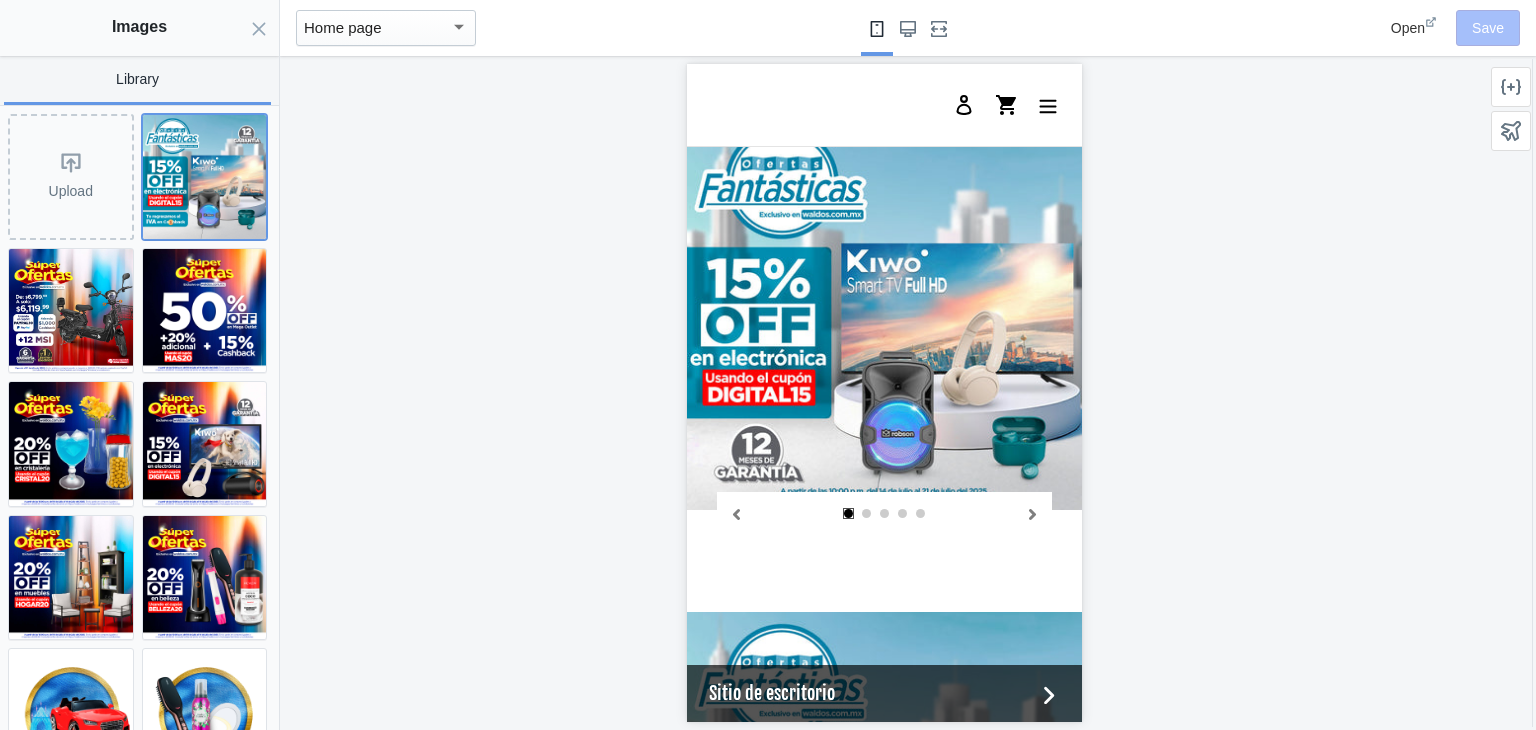click 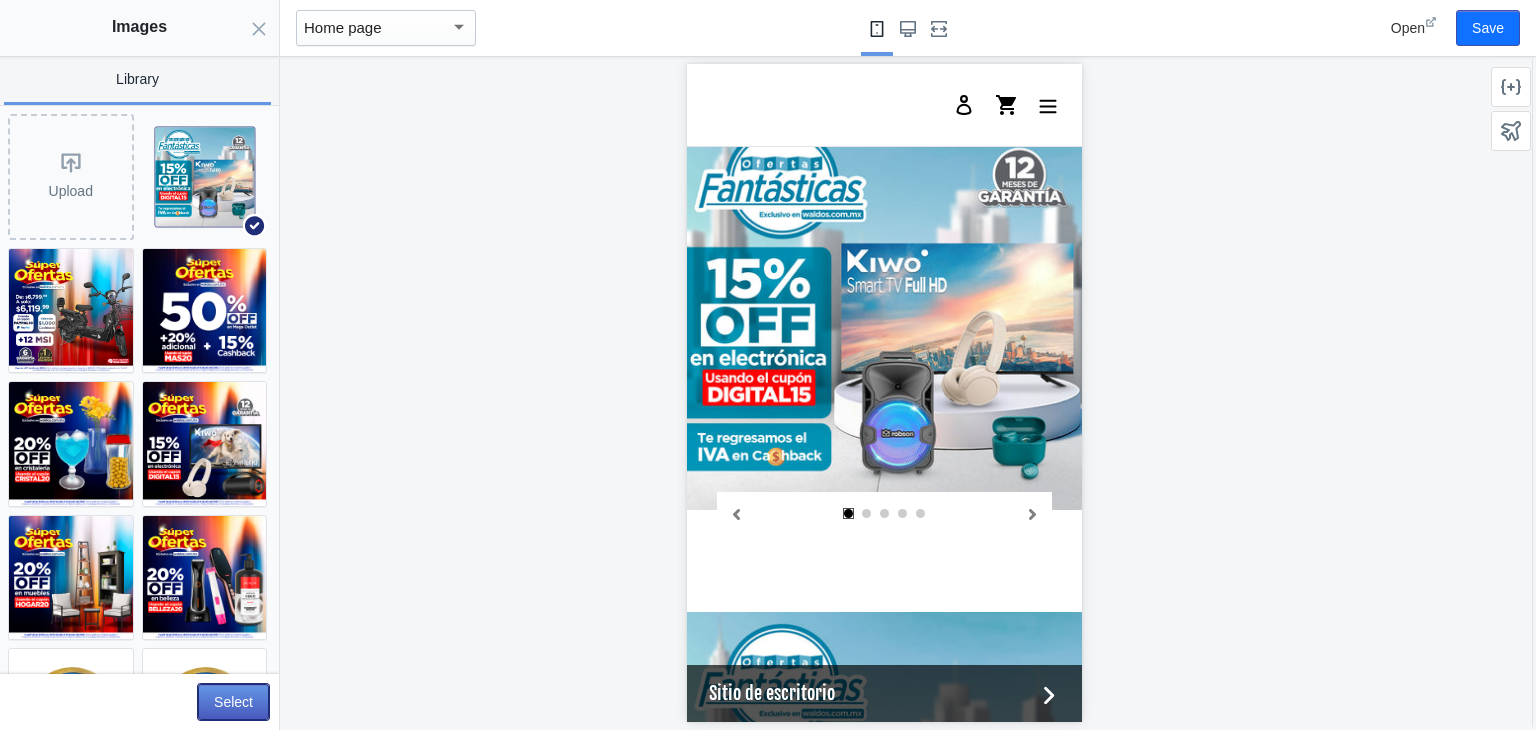 click on "Select" 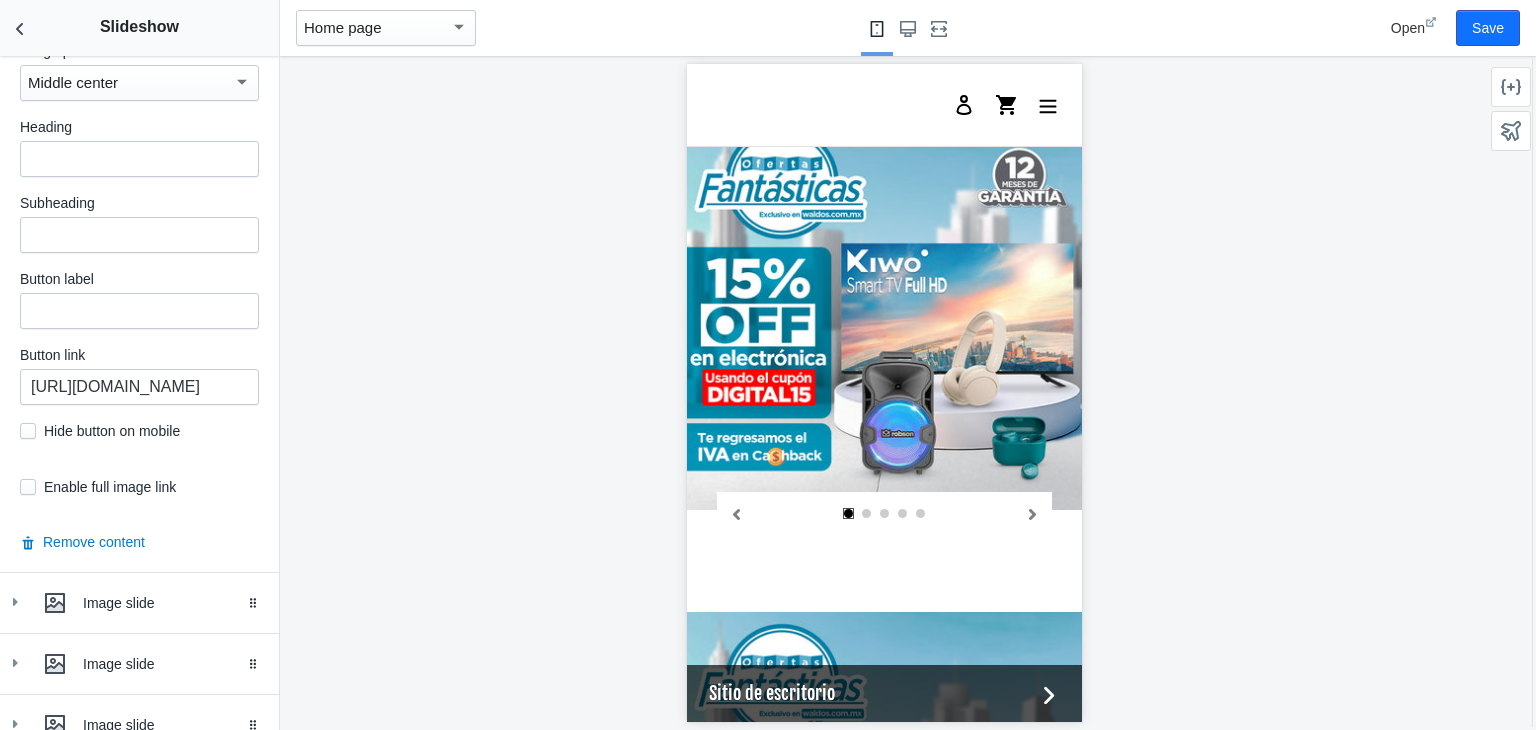 scroll, scrollTop: 918, scrollLeft: 0, axis: vertical 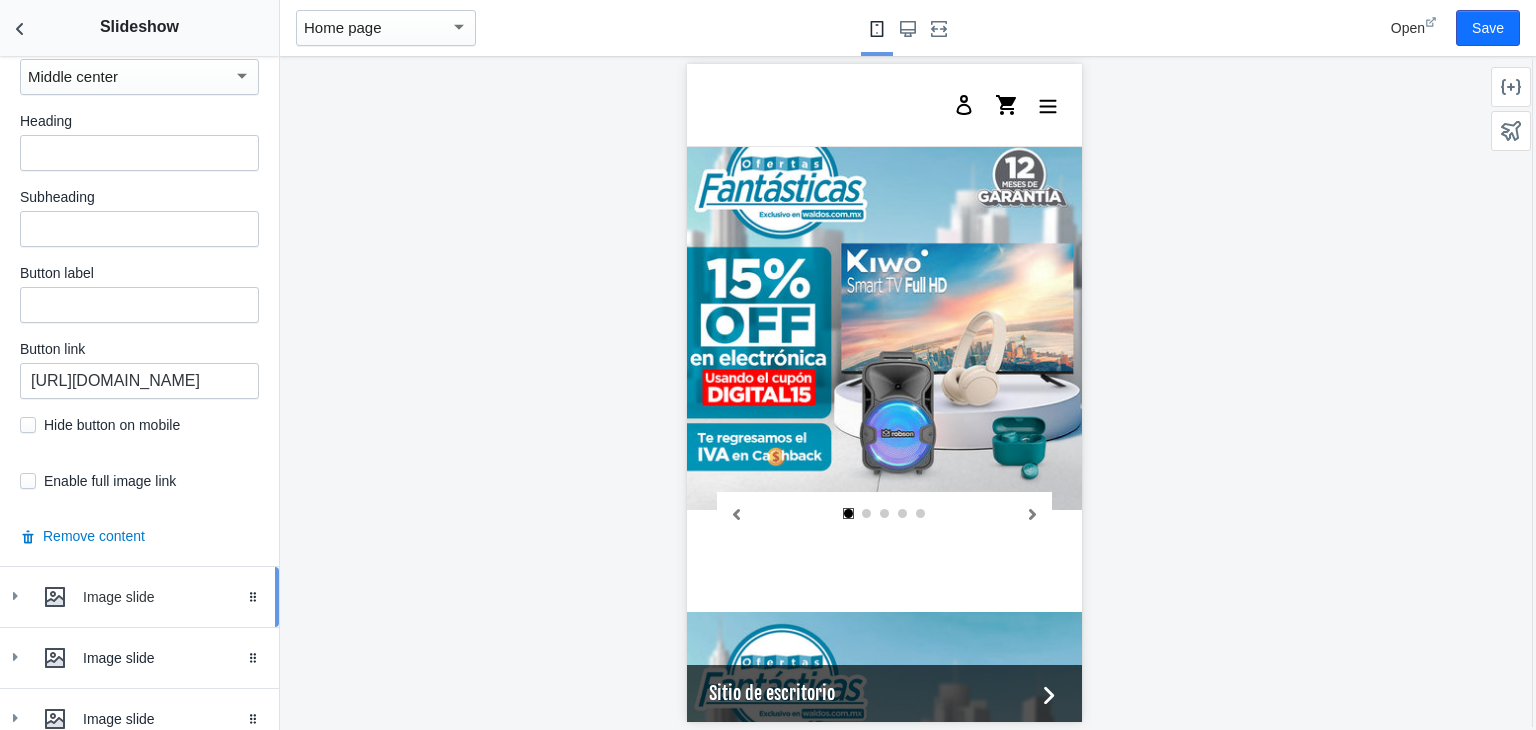 click 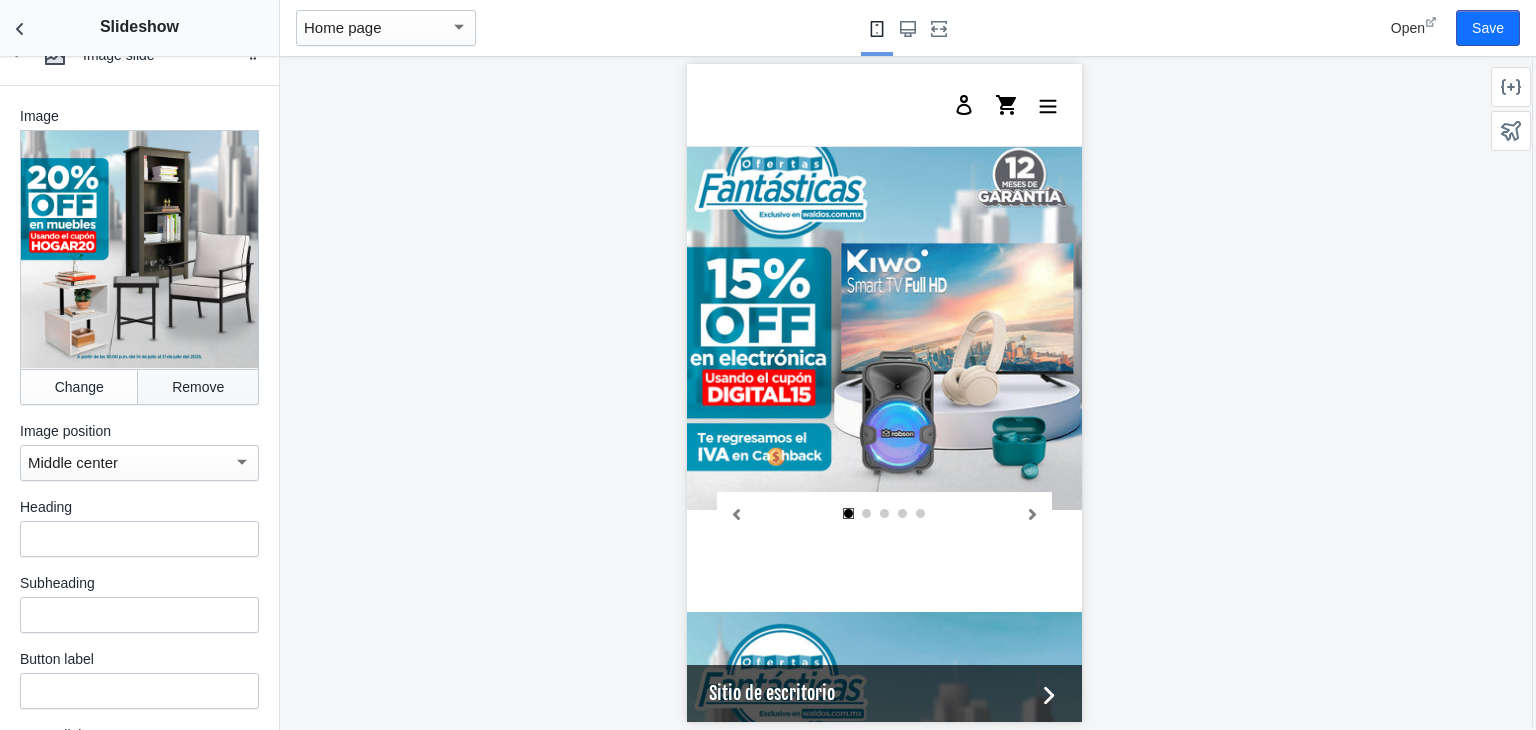 scroll, scrollTop: 1466, scrollLeft: 0, axis: vertical 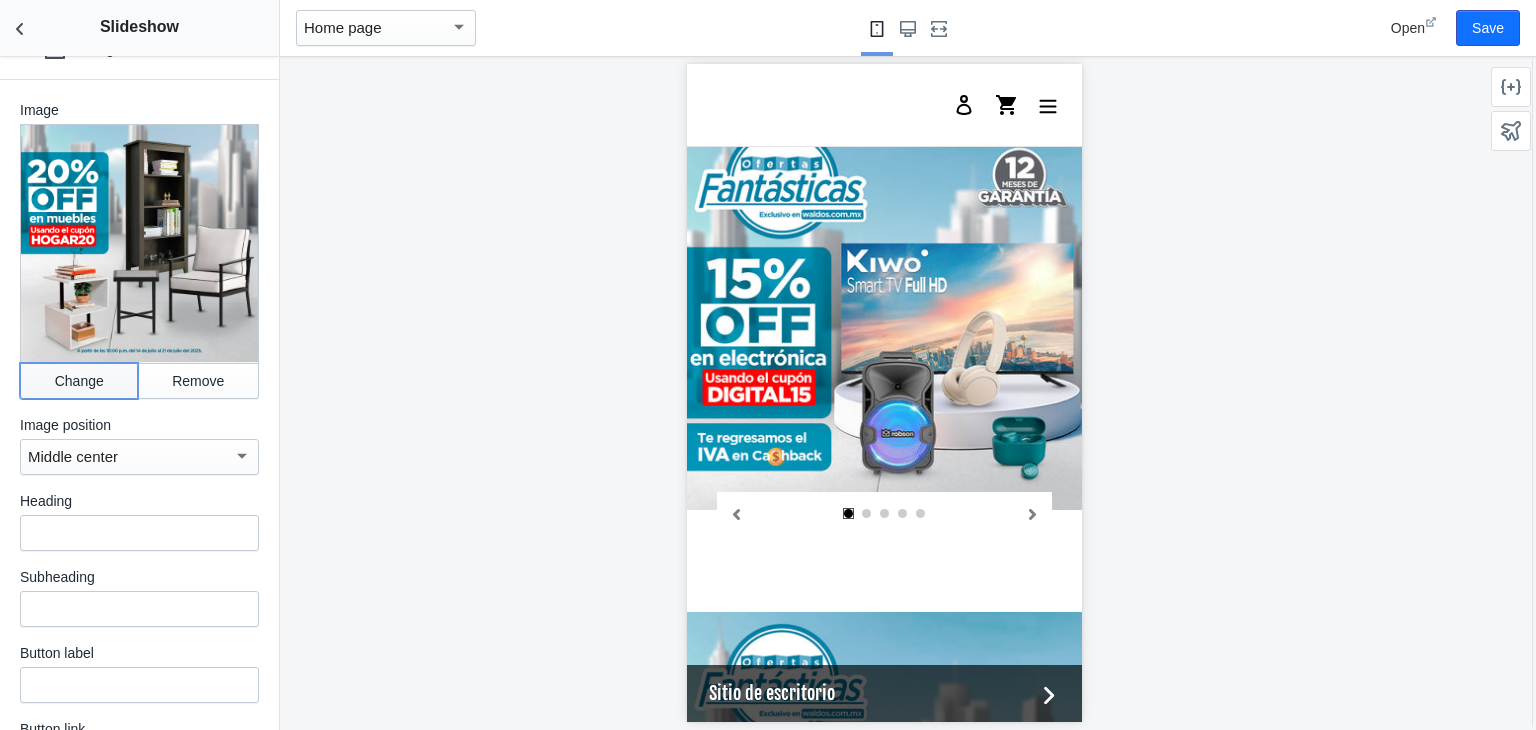 click on "Change" at bounding box center [79, 381] 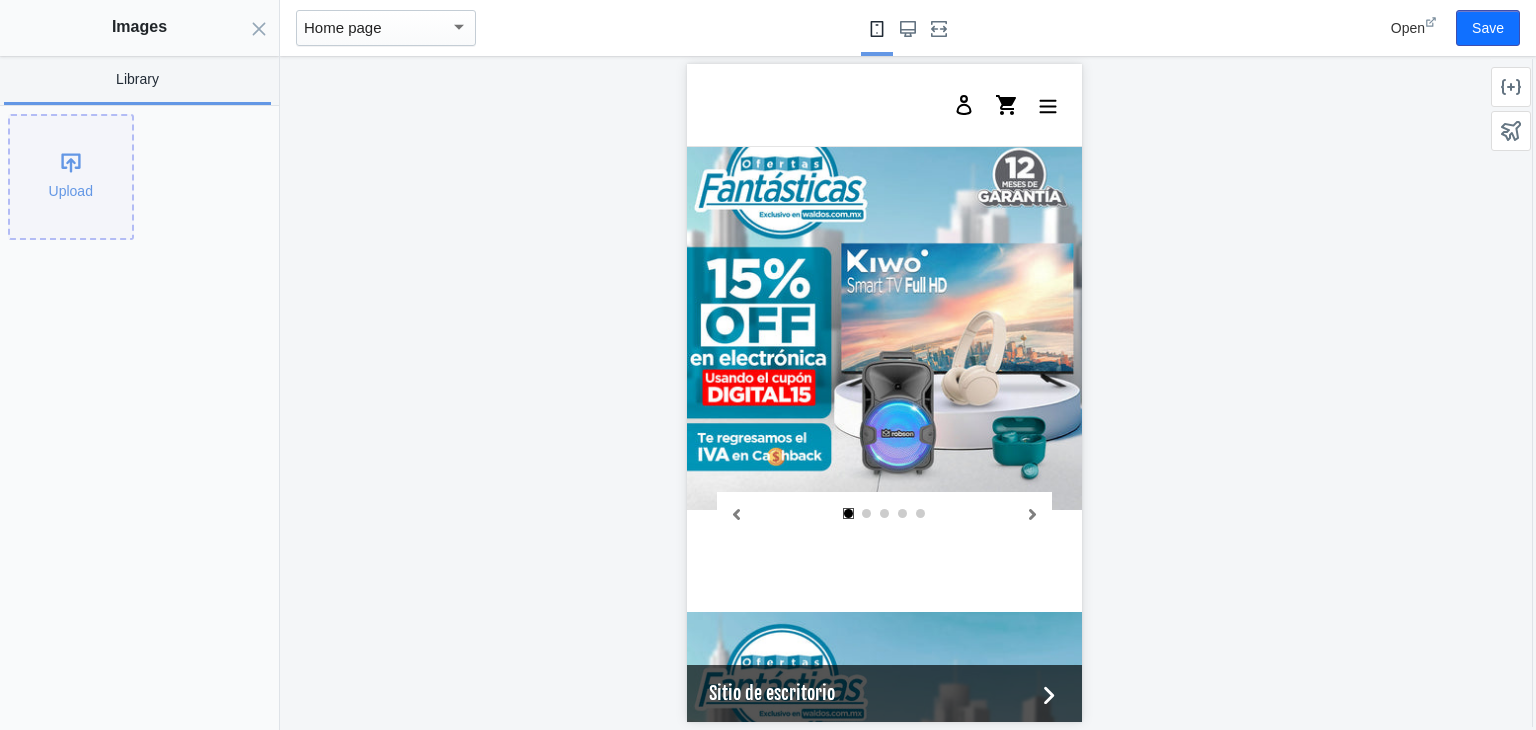 click on "Upload" 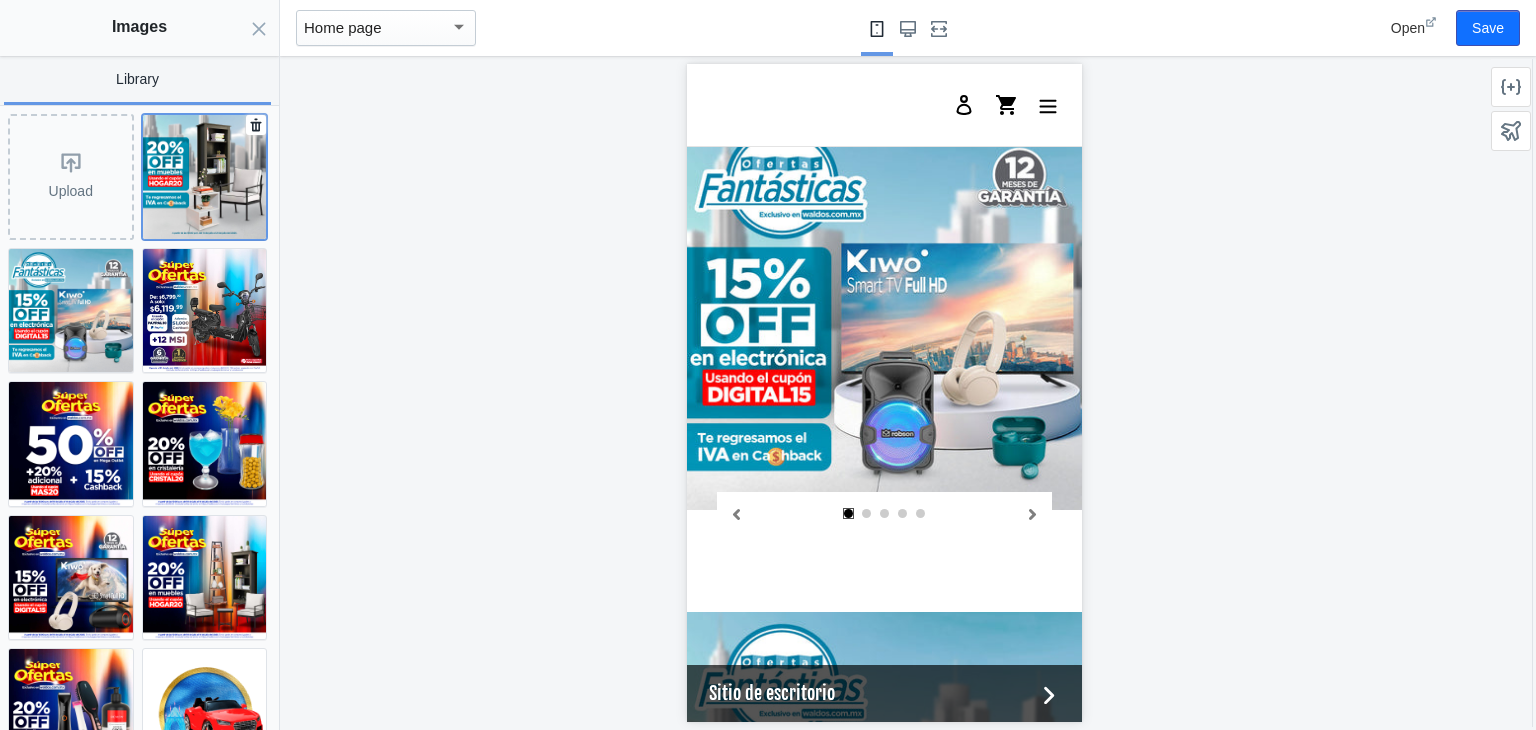 click 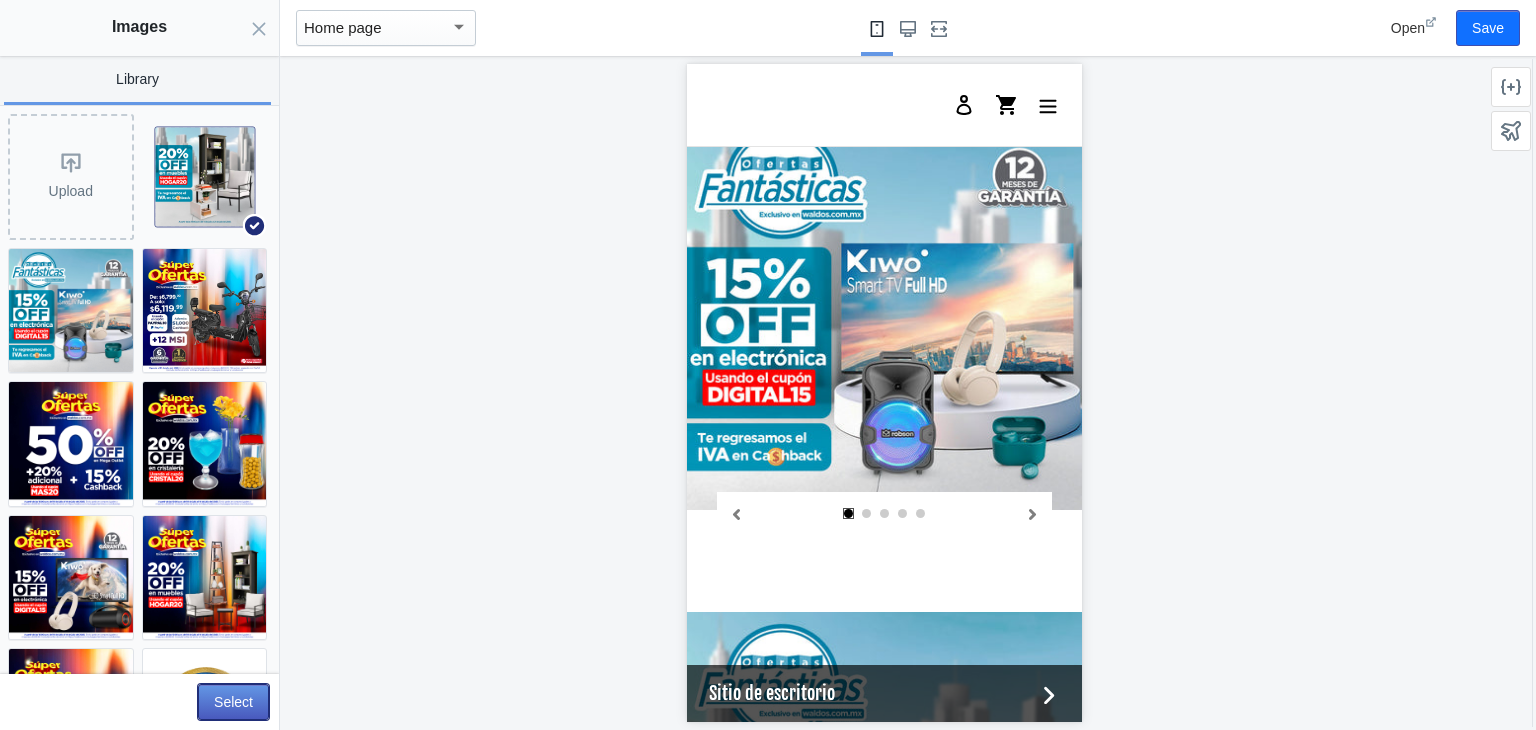 click on "Select" 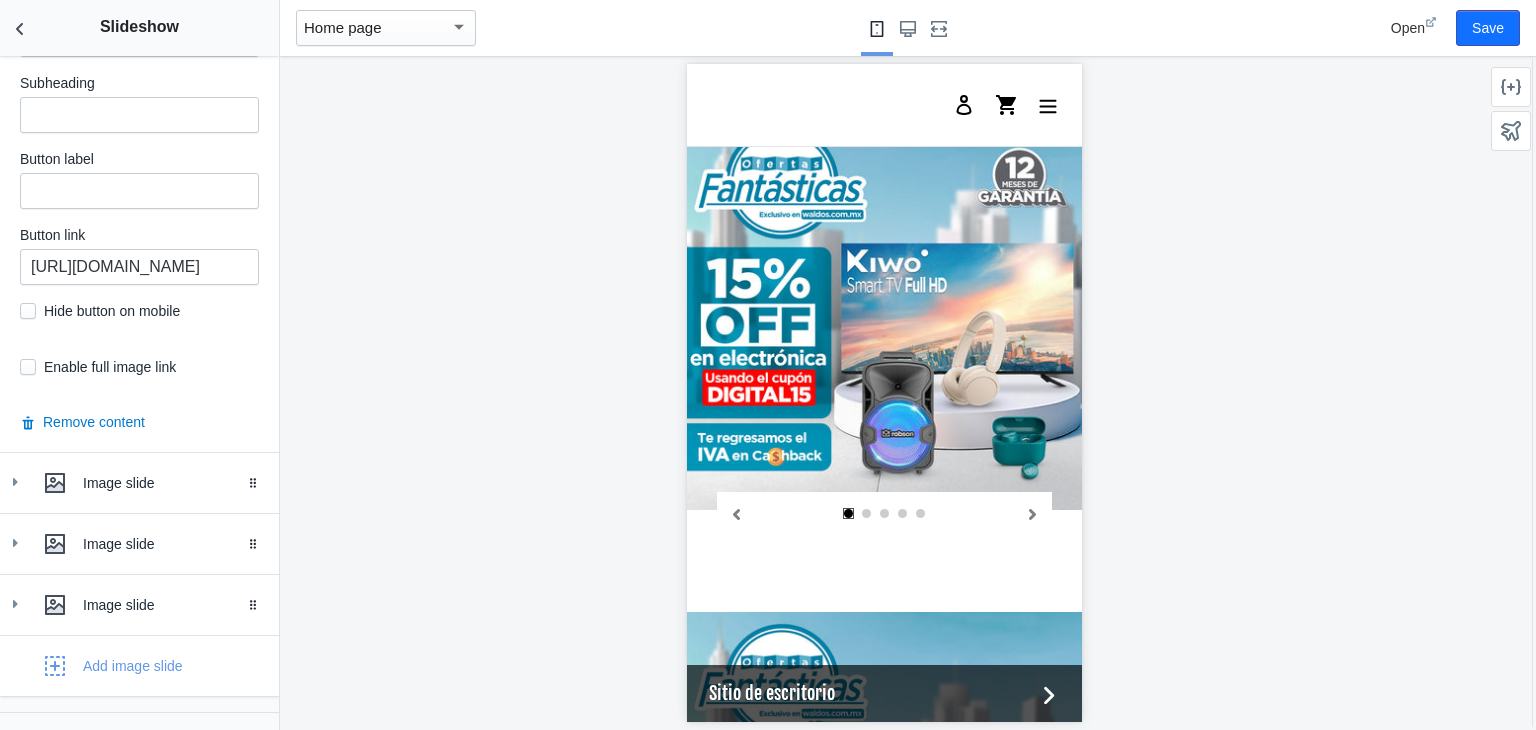 scroll, scrollTop: 1972, scrollLeft: 0, axis: vertical 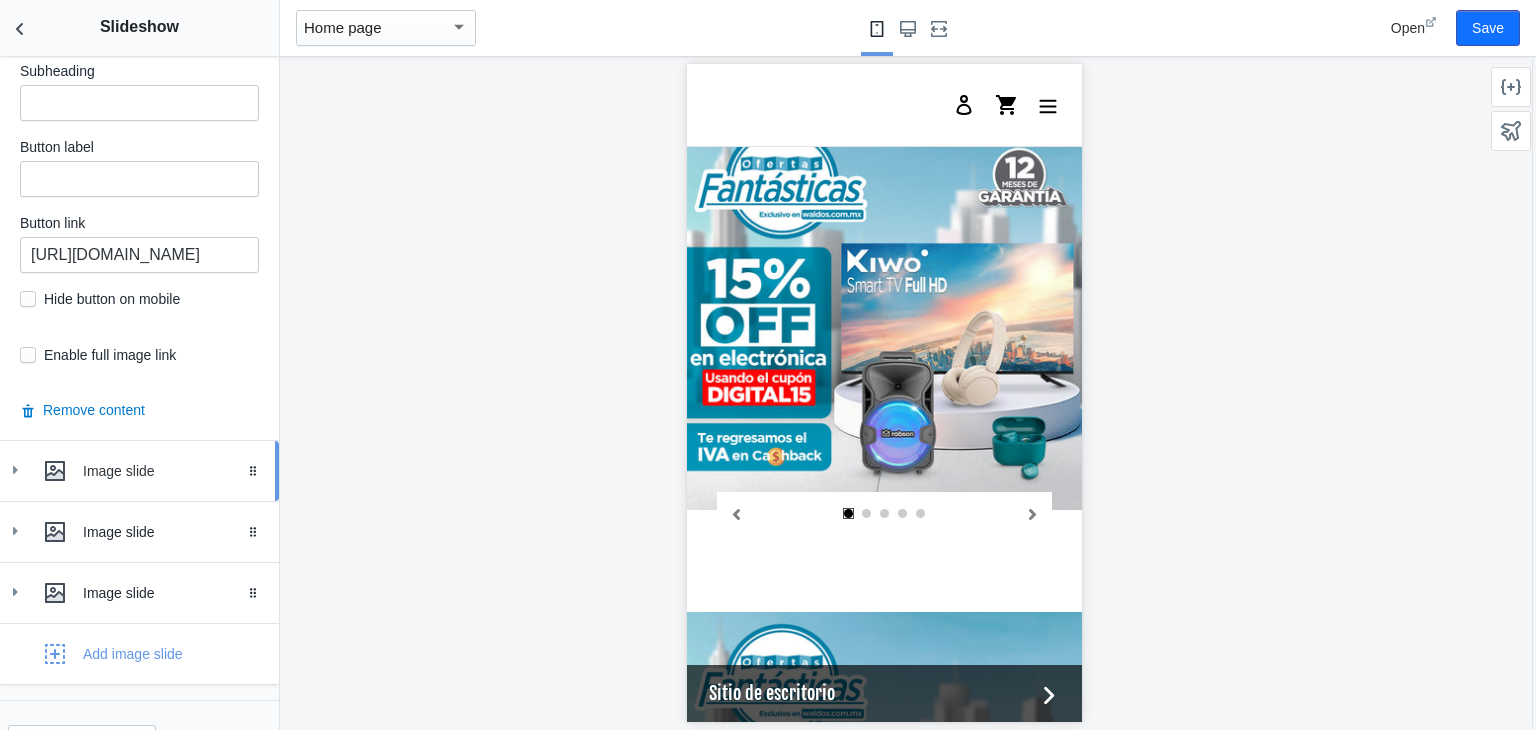 click at bounding box center [15, 470] 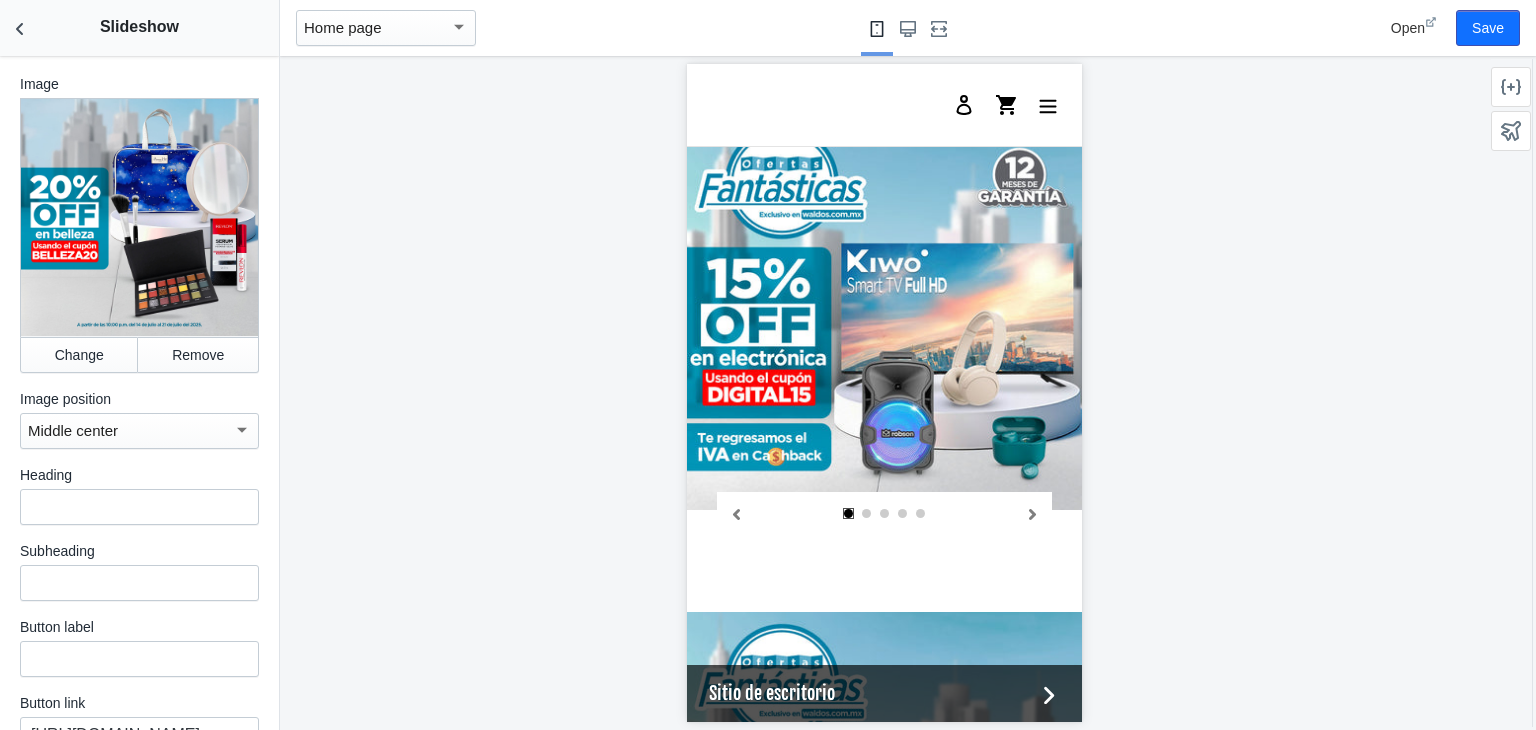 scroll, scrollTop: 2422, scrollLeft: 0, axis: vertical 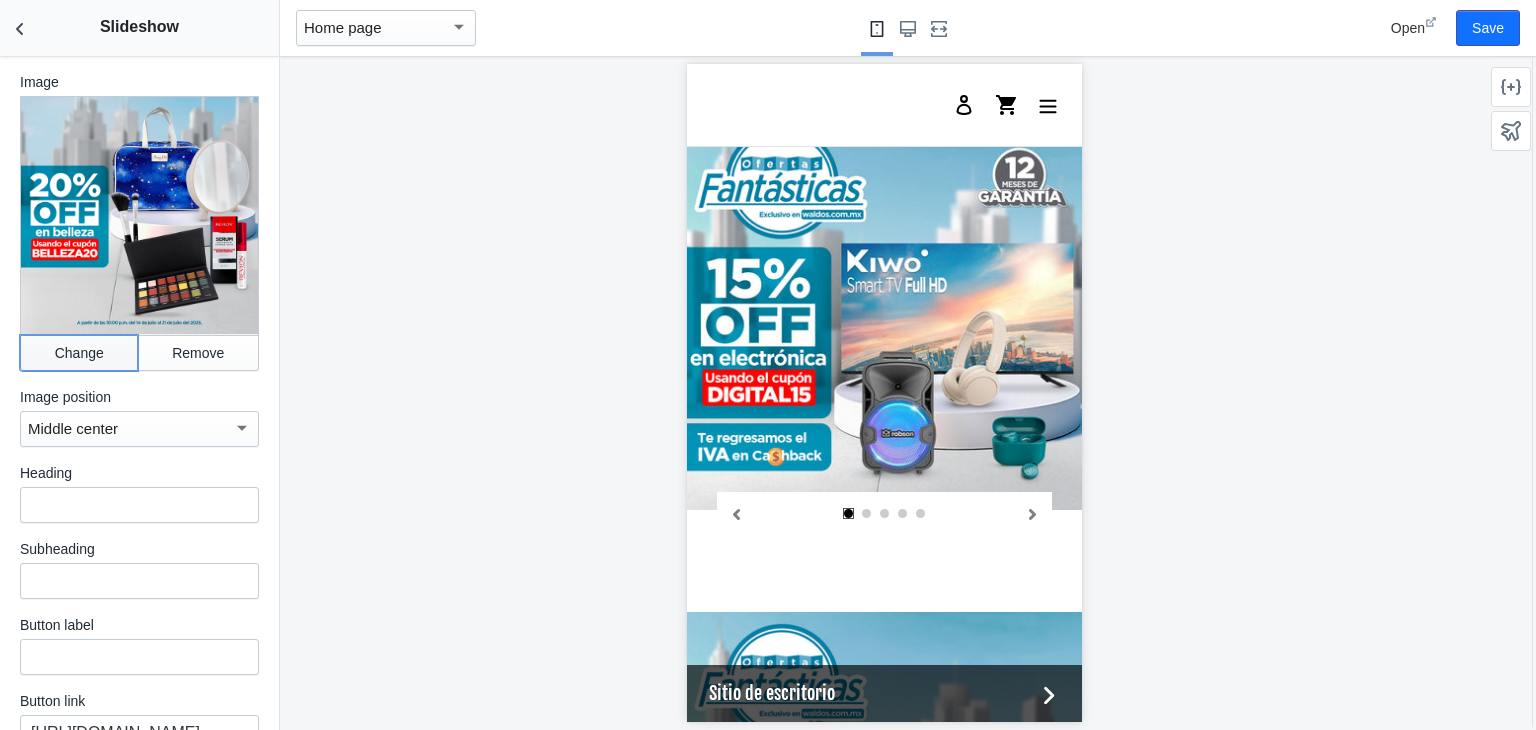 click on "Change" at bounding box center [79, 353] 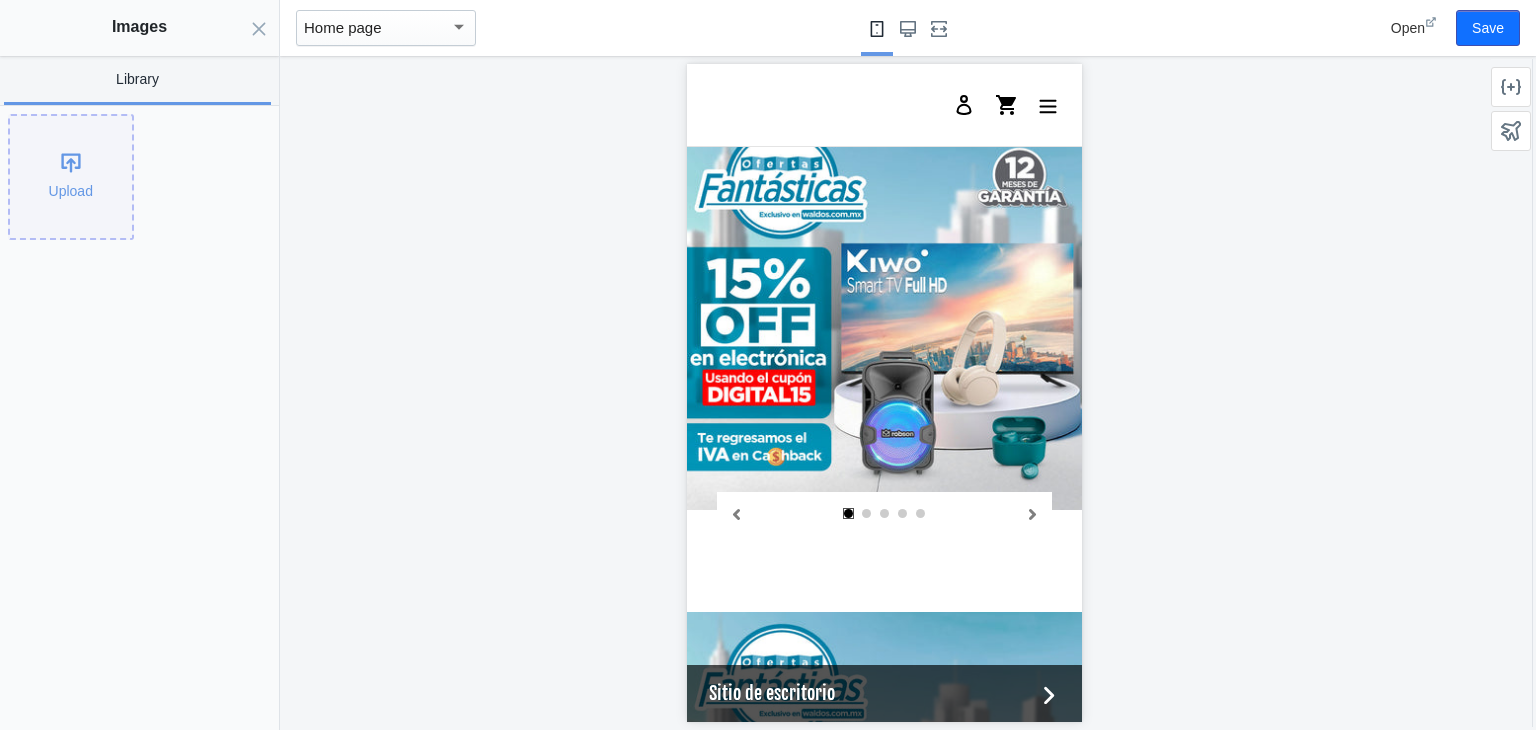 click on "Upload" 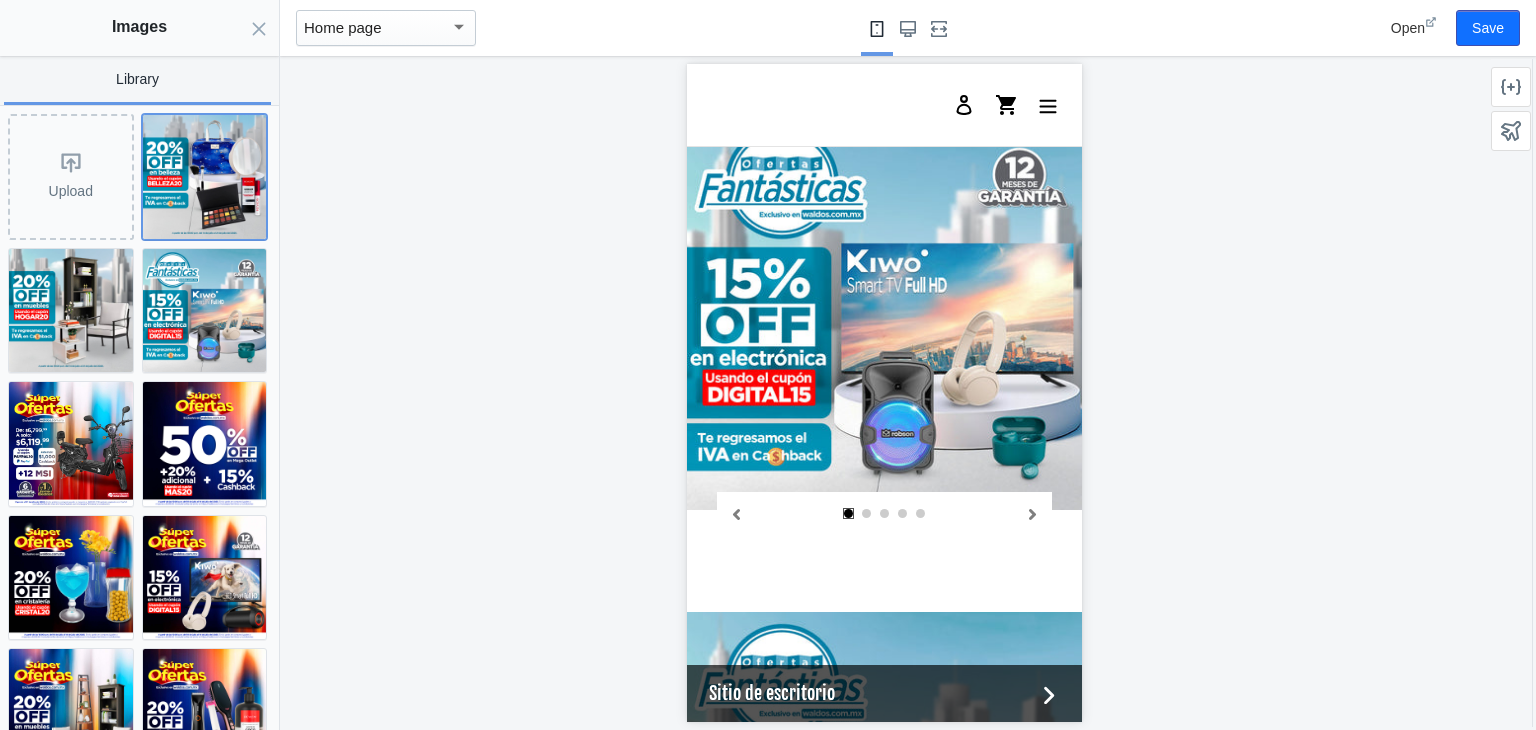 click 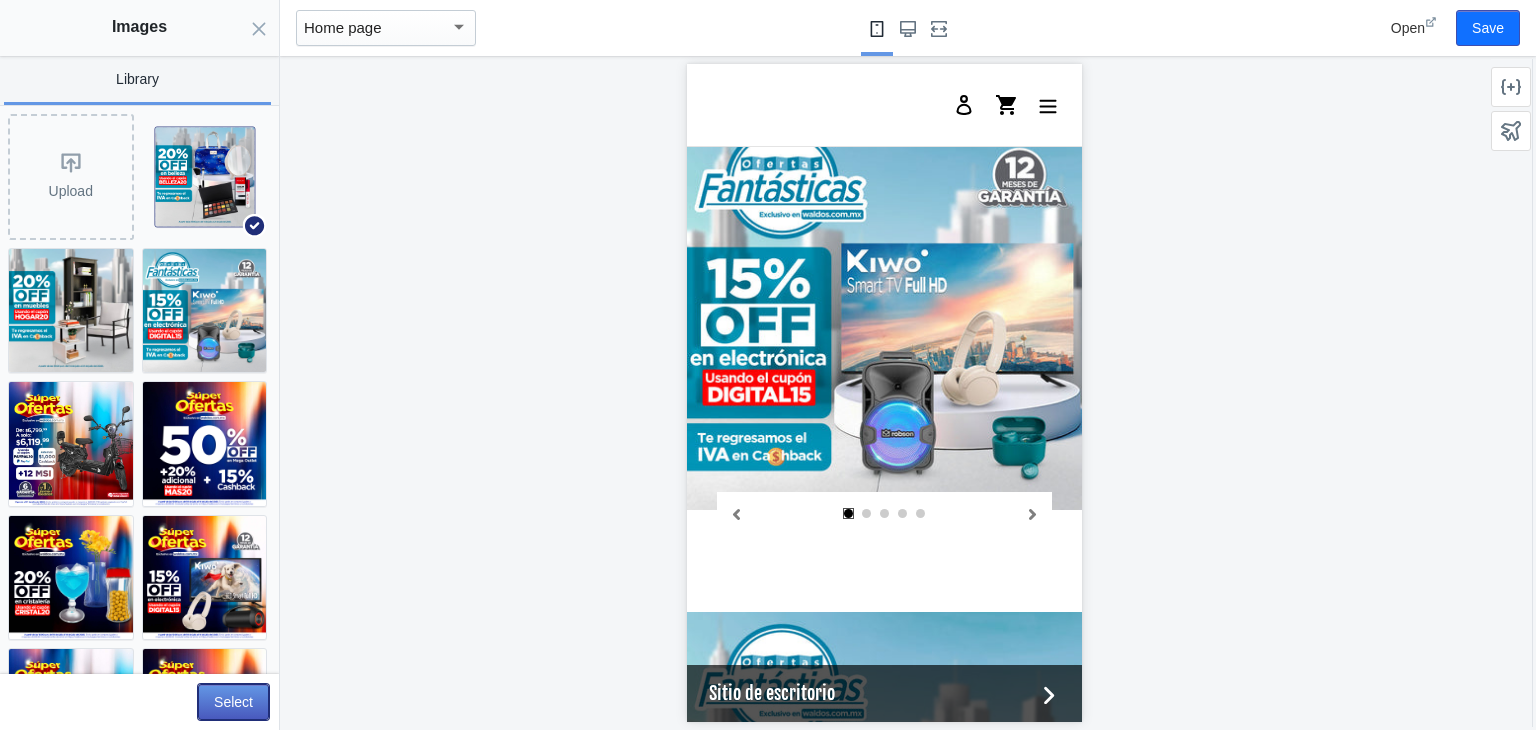 click on "Select" 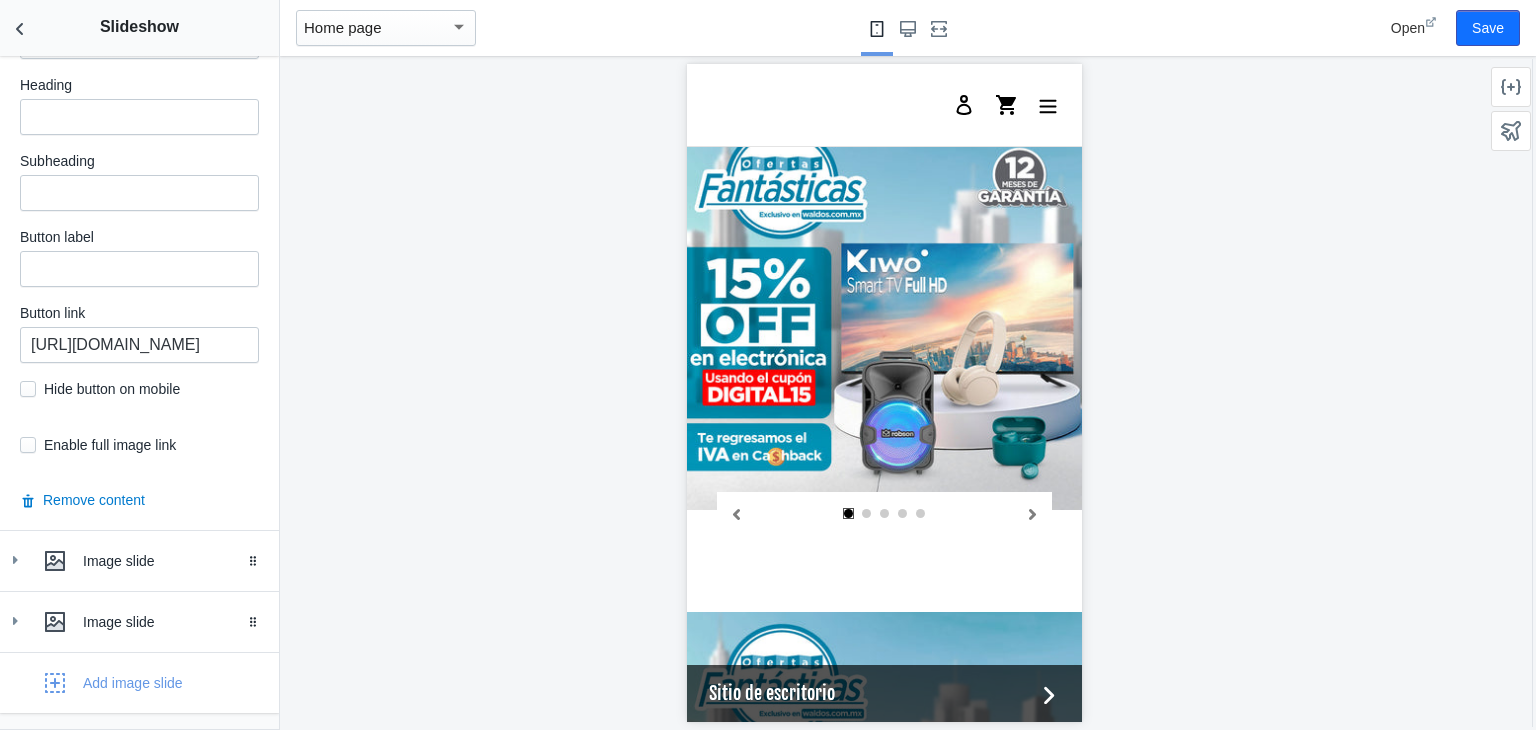 scroll, scrollTop: 2855, scrollLeft: 0, axis: vertical 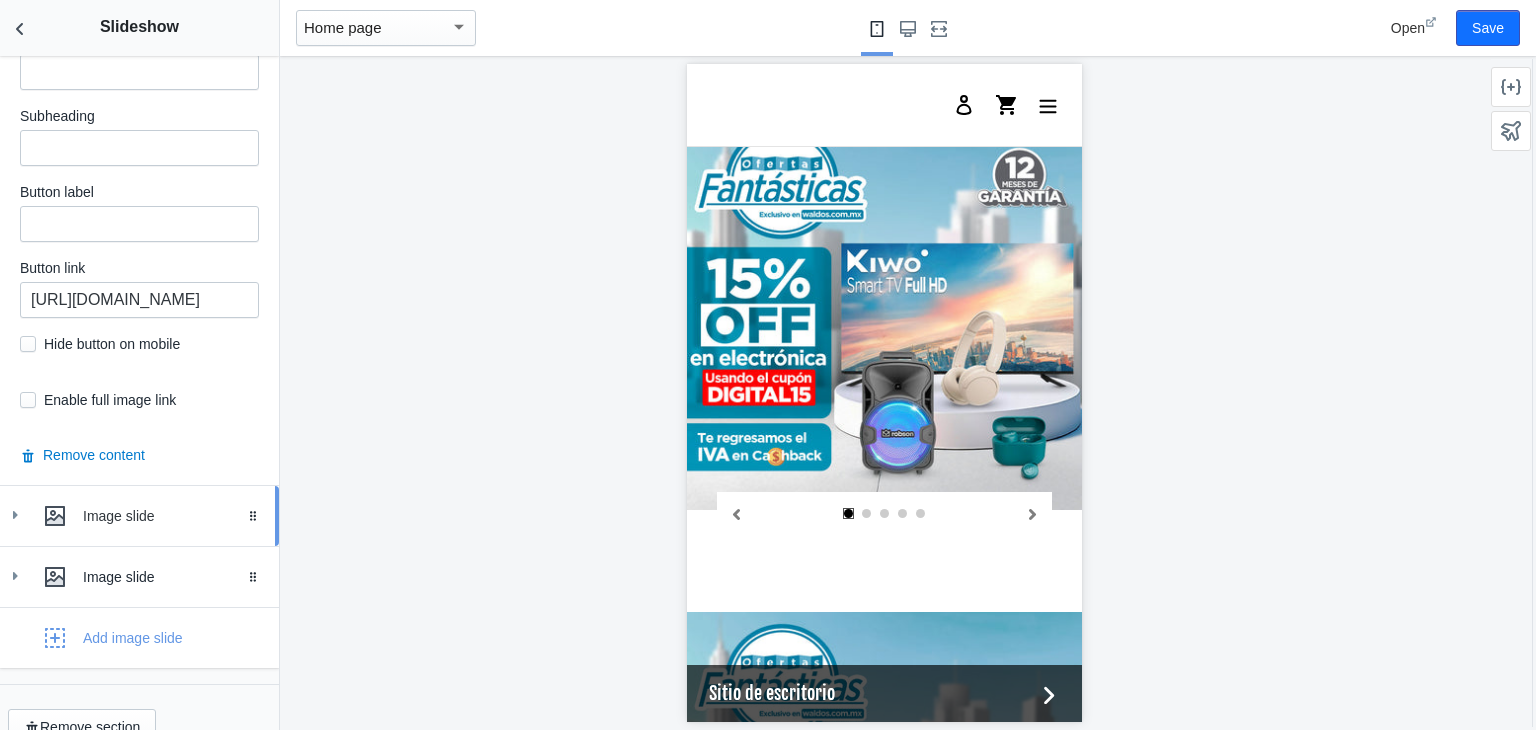 click 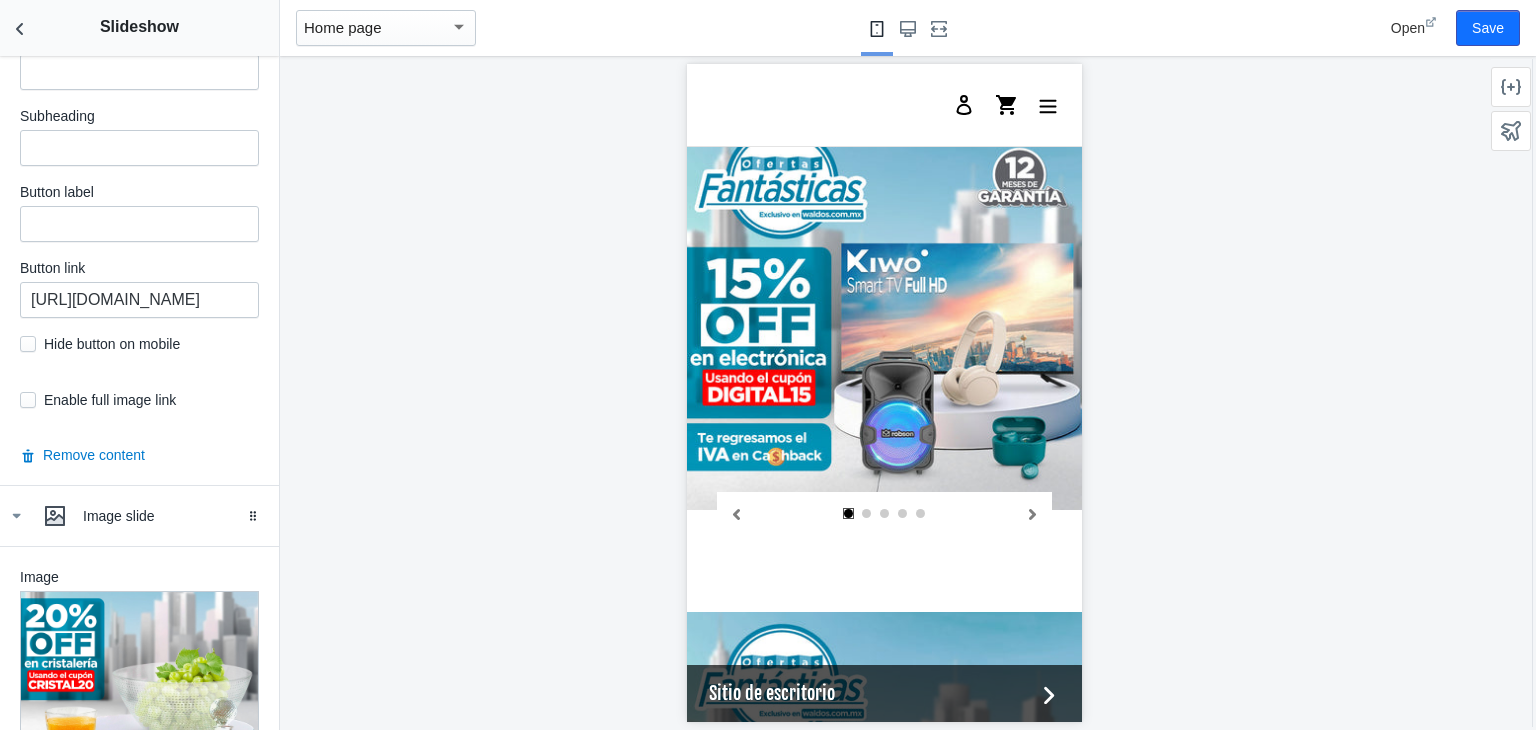 scroll, scrollTop: 3321, scrollLeft: 0, axis: vertical 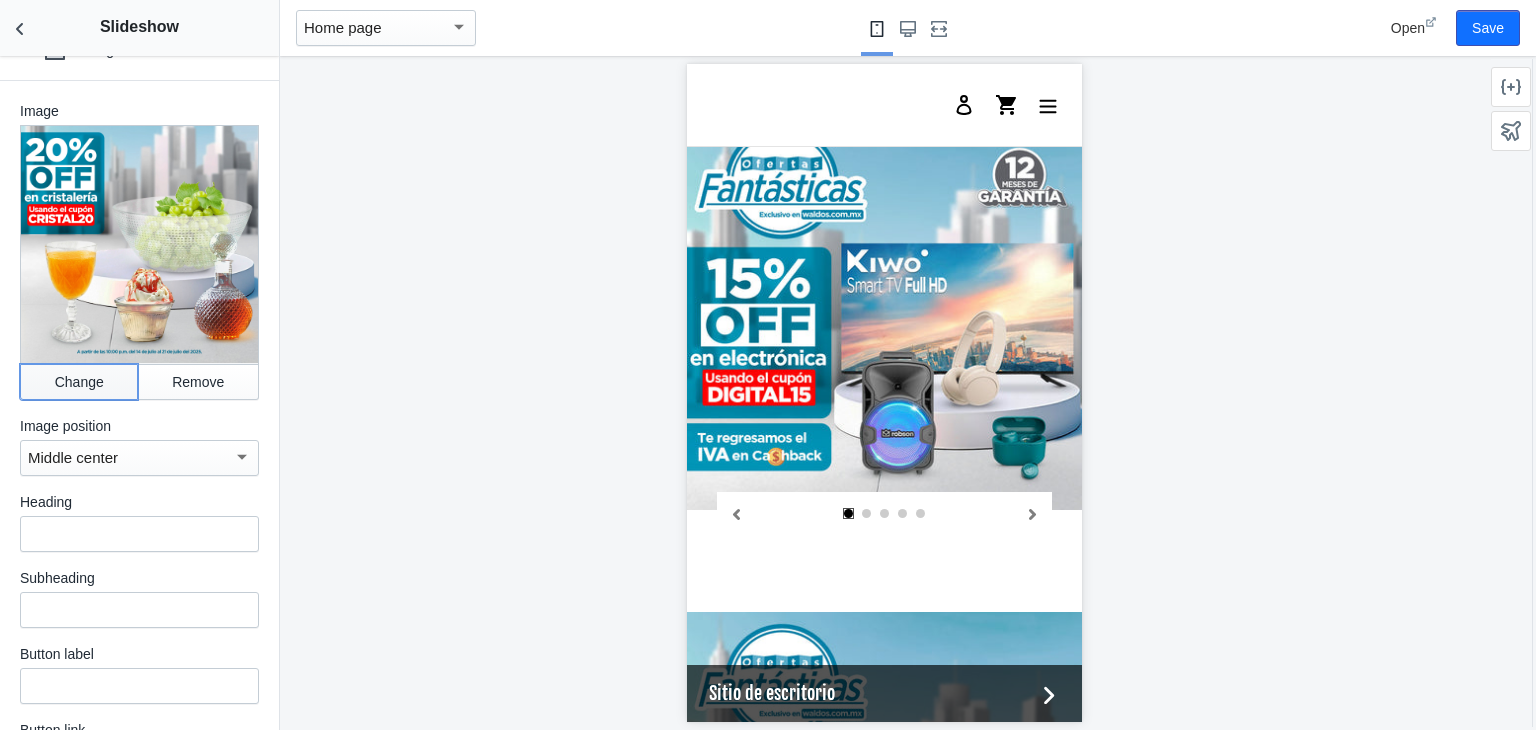click on "Change" at bounding box center [79, 382] 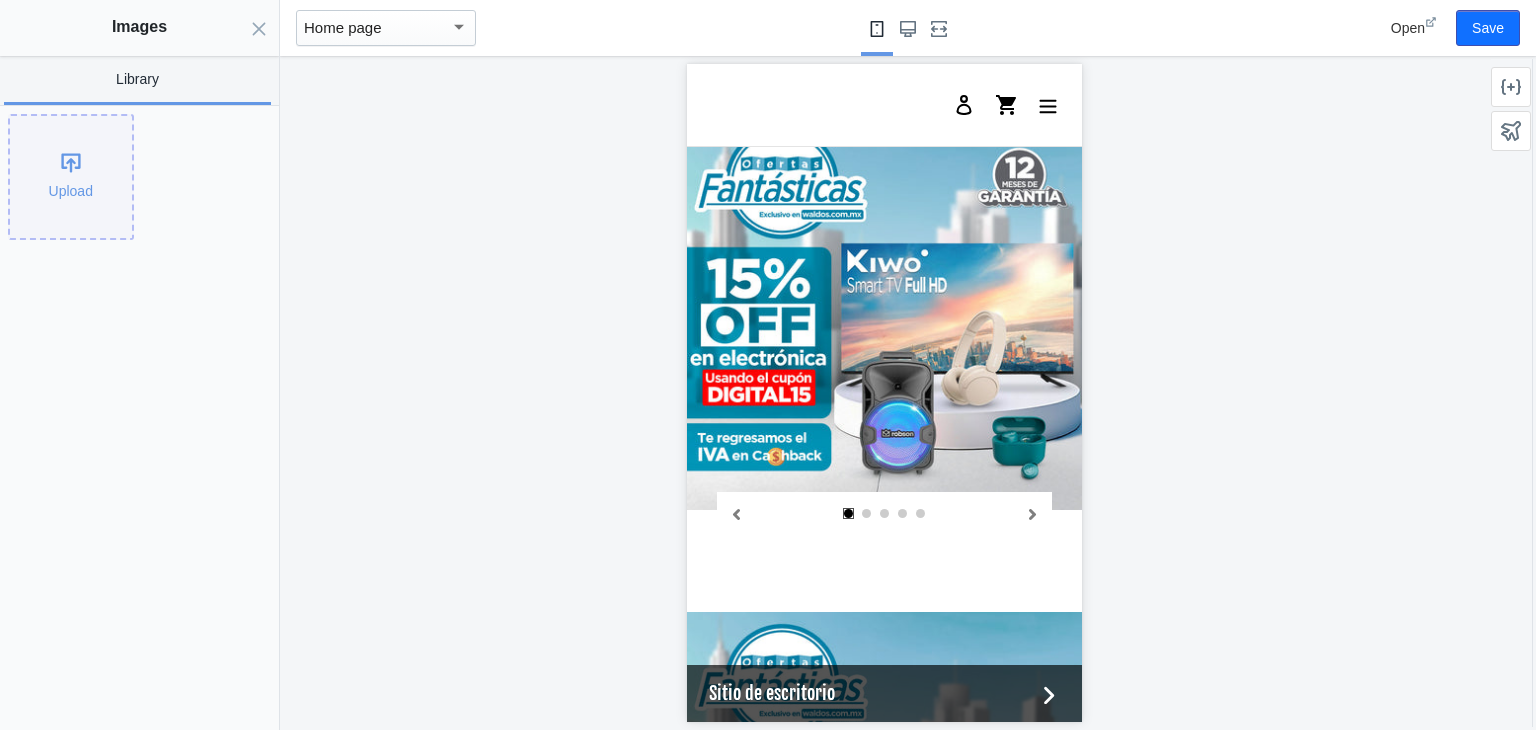 click on "Upload" 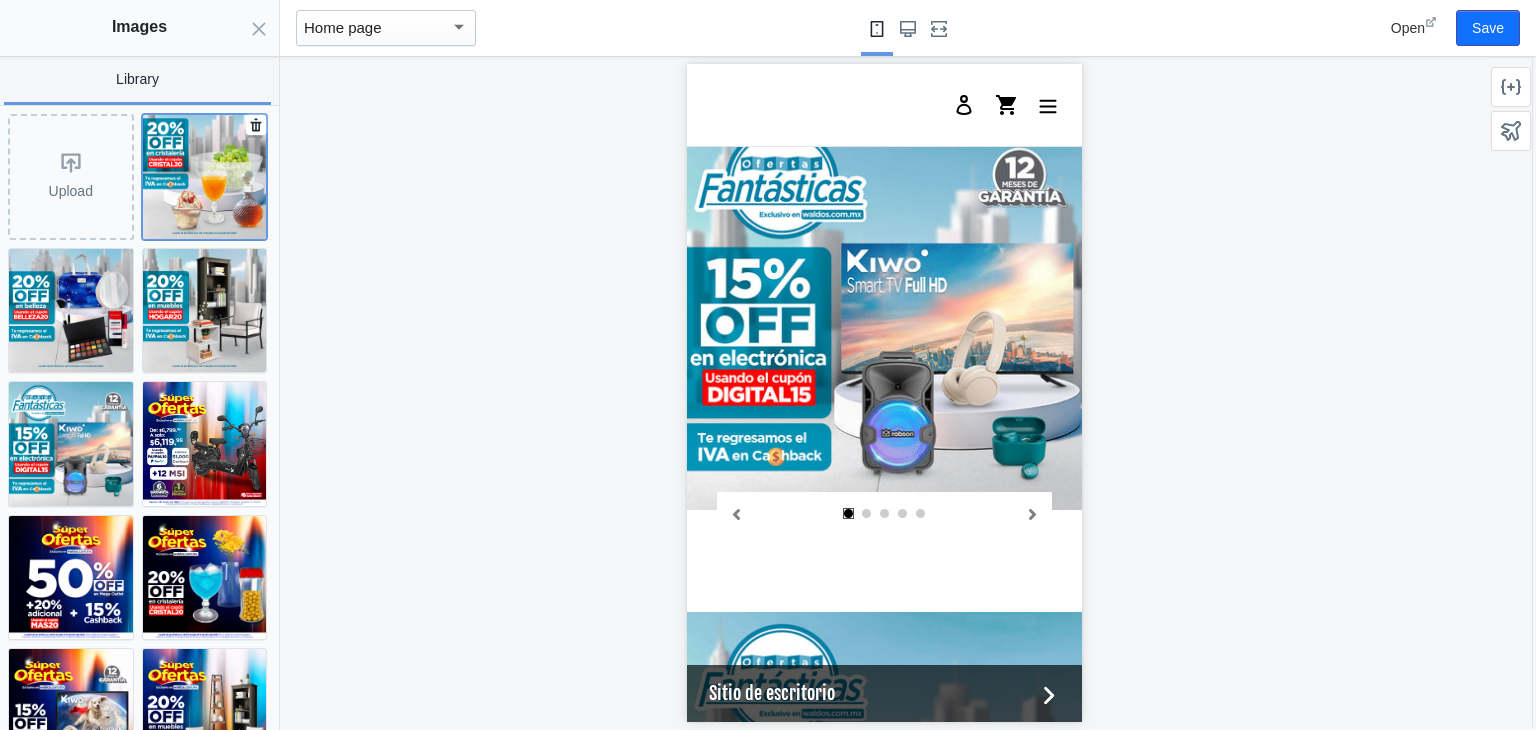 click 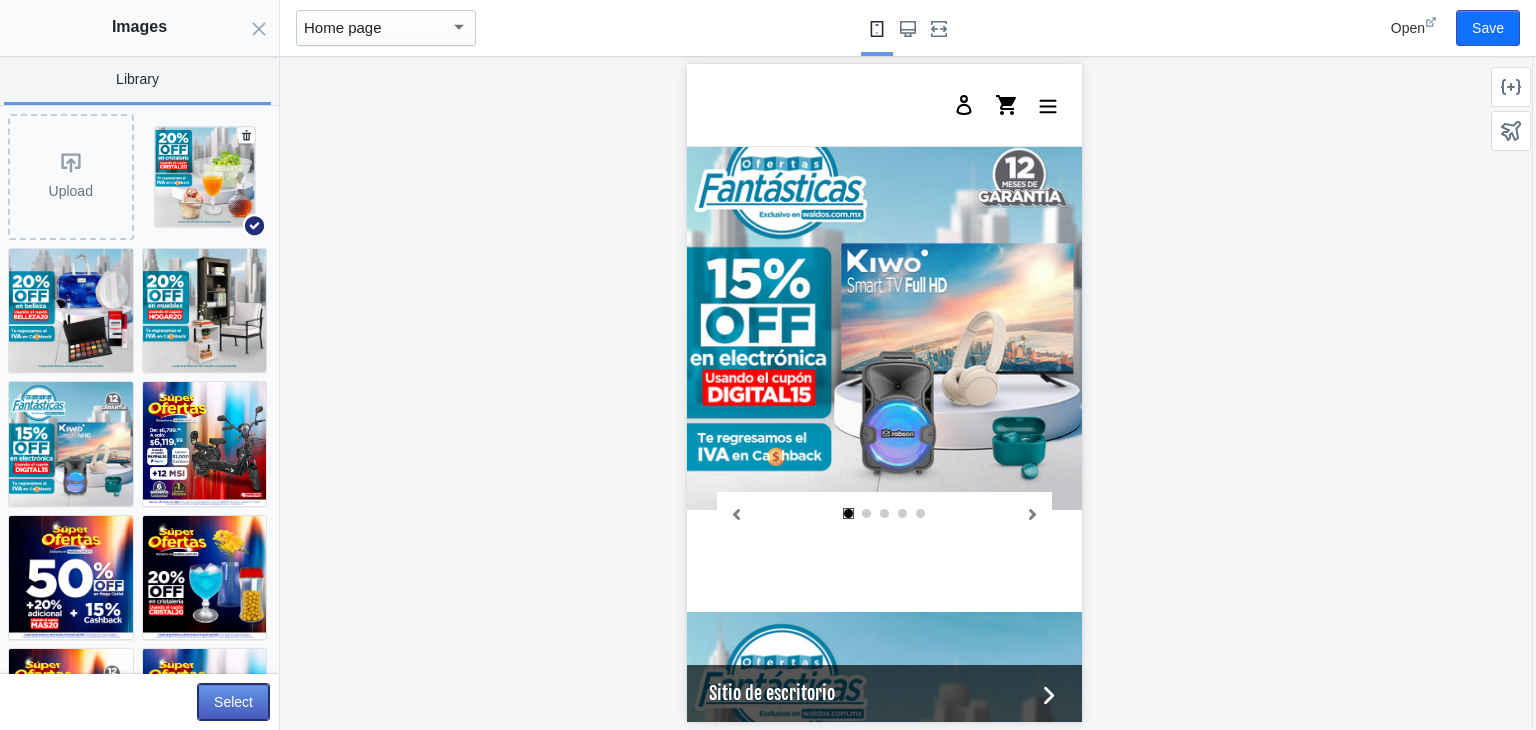 click on "Select" 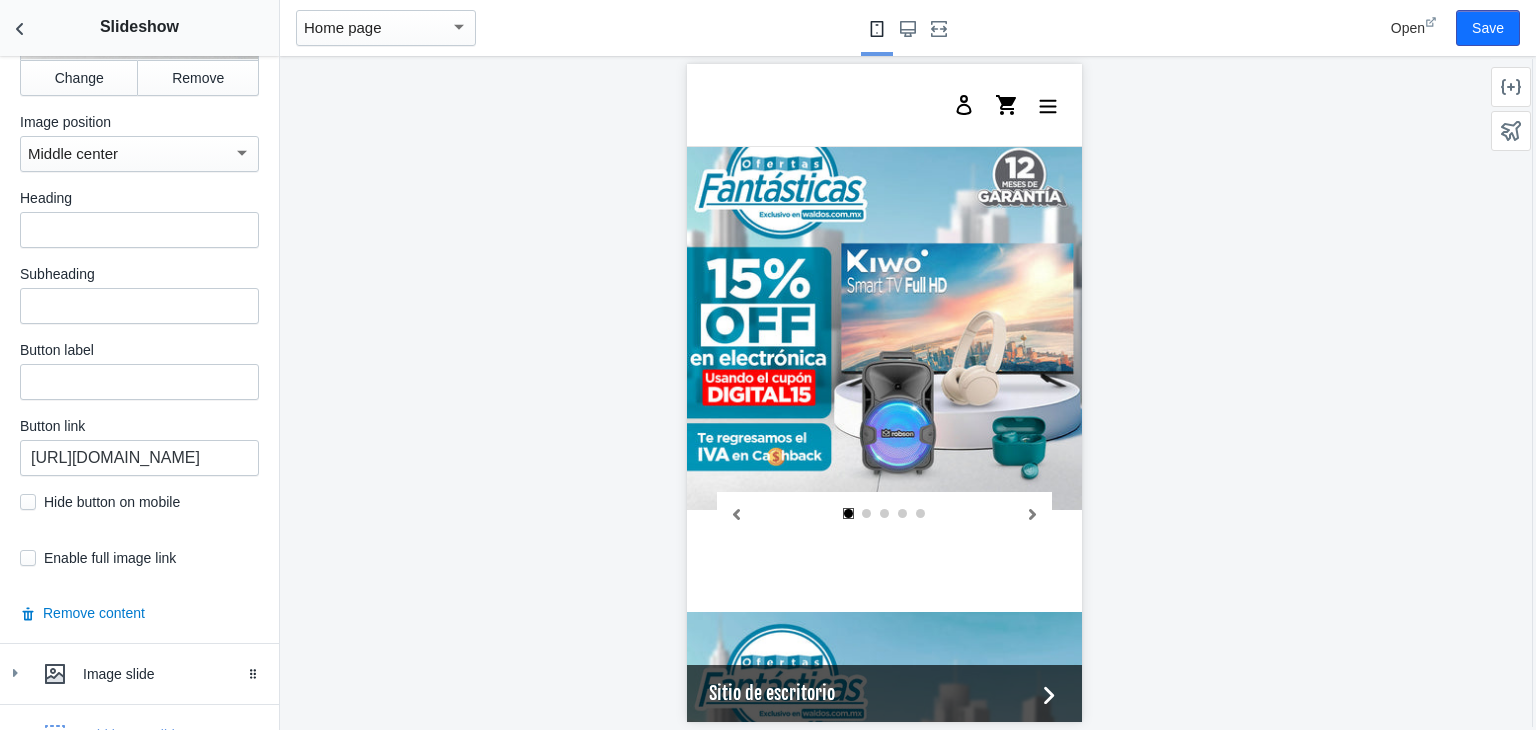 scroll, scrollTop: 3704, scrollLeft: 0, axis: vertical 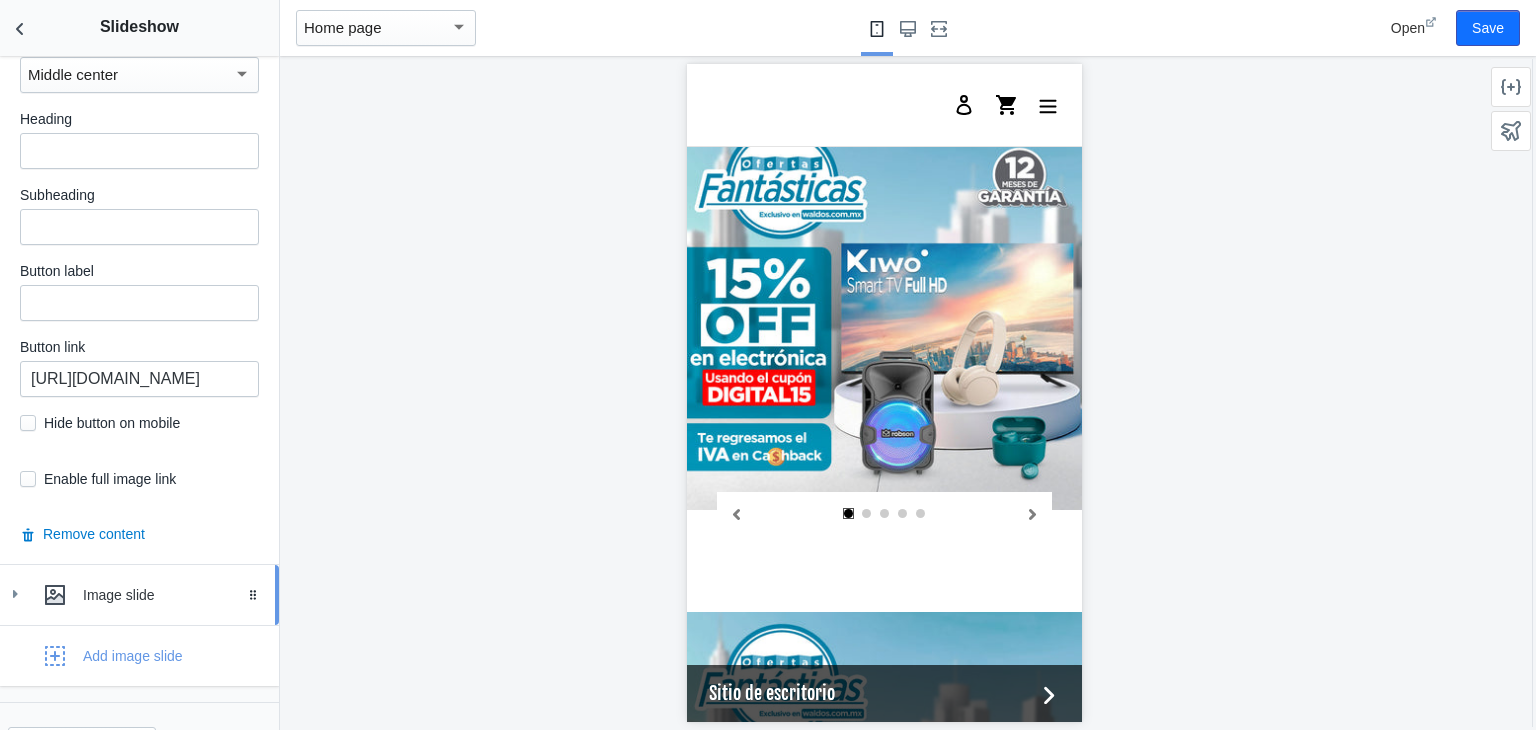 click 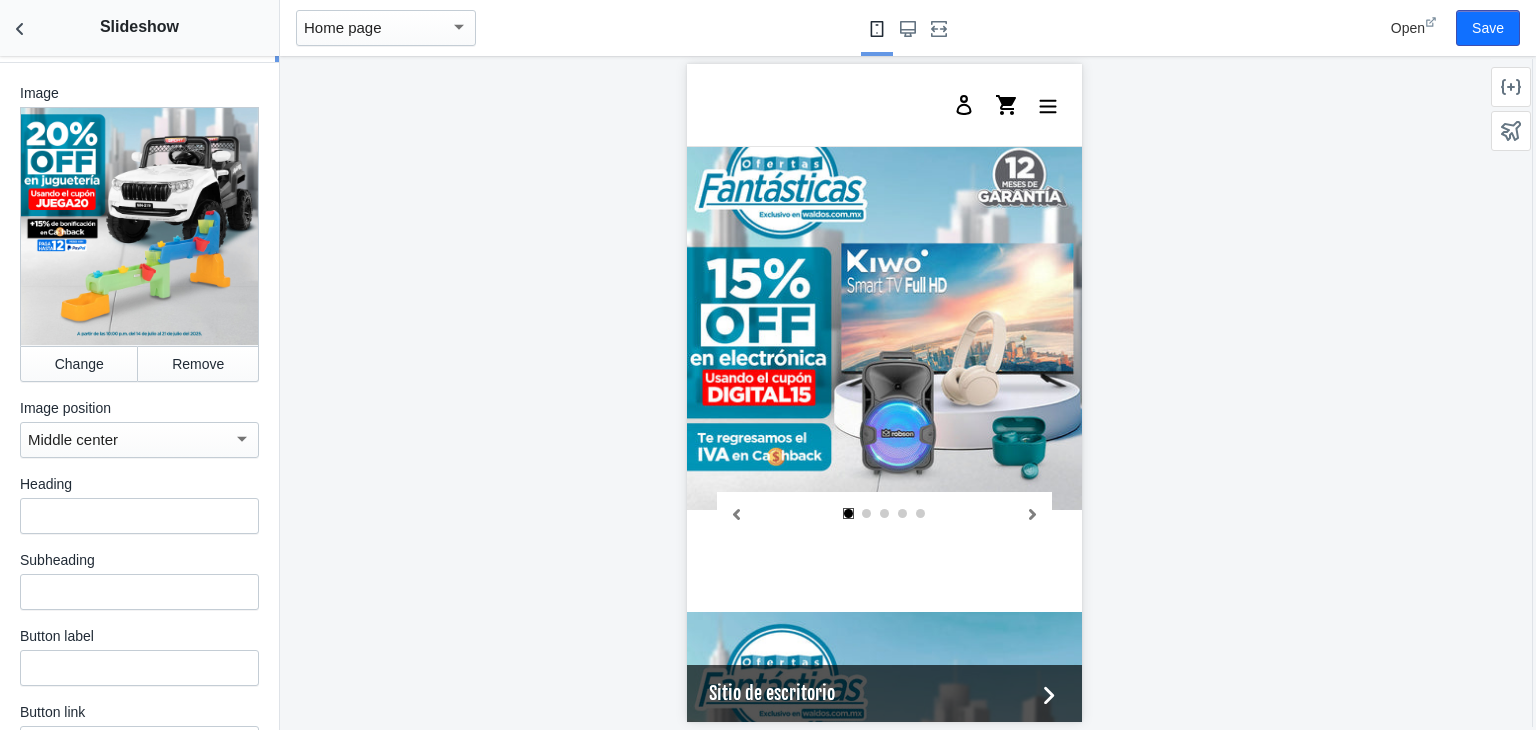 scroll, scrollTop: 4284, scrollLeft: 0, axis: vertical 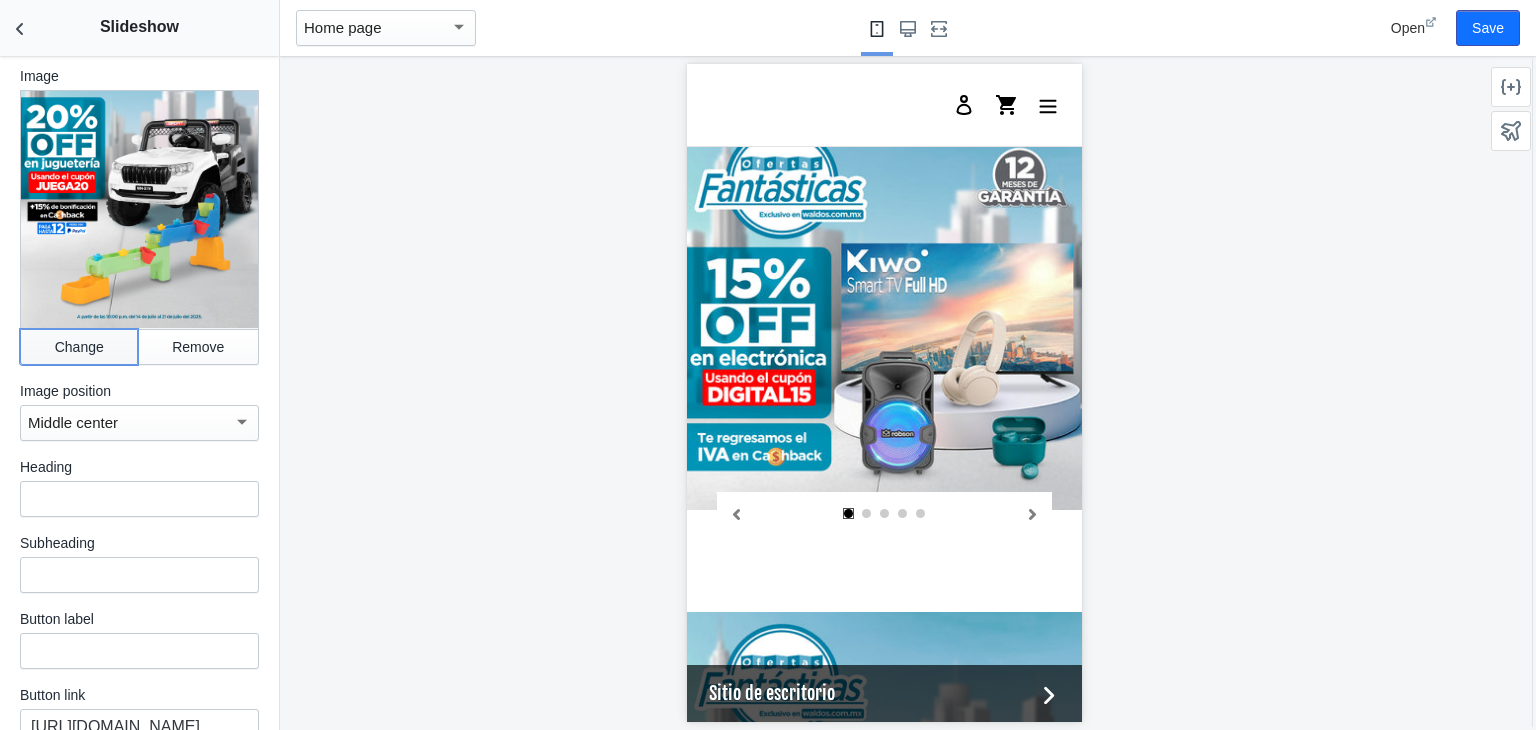 click on "Change" at bounding box center [79, 347] 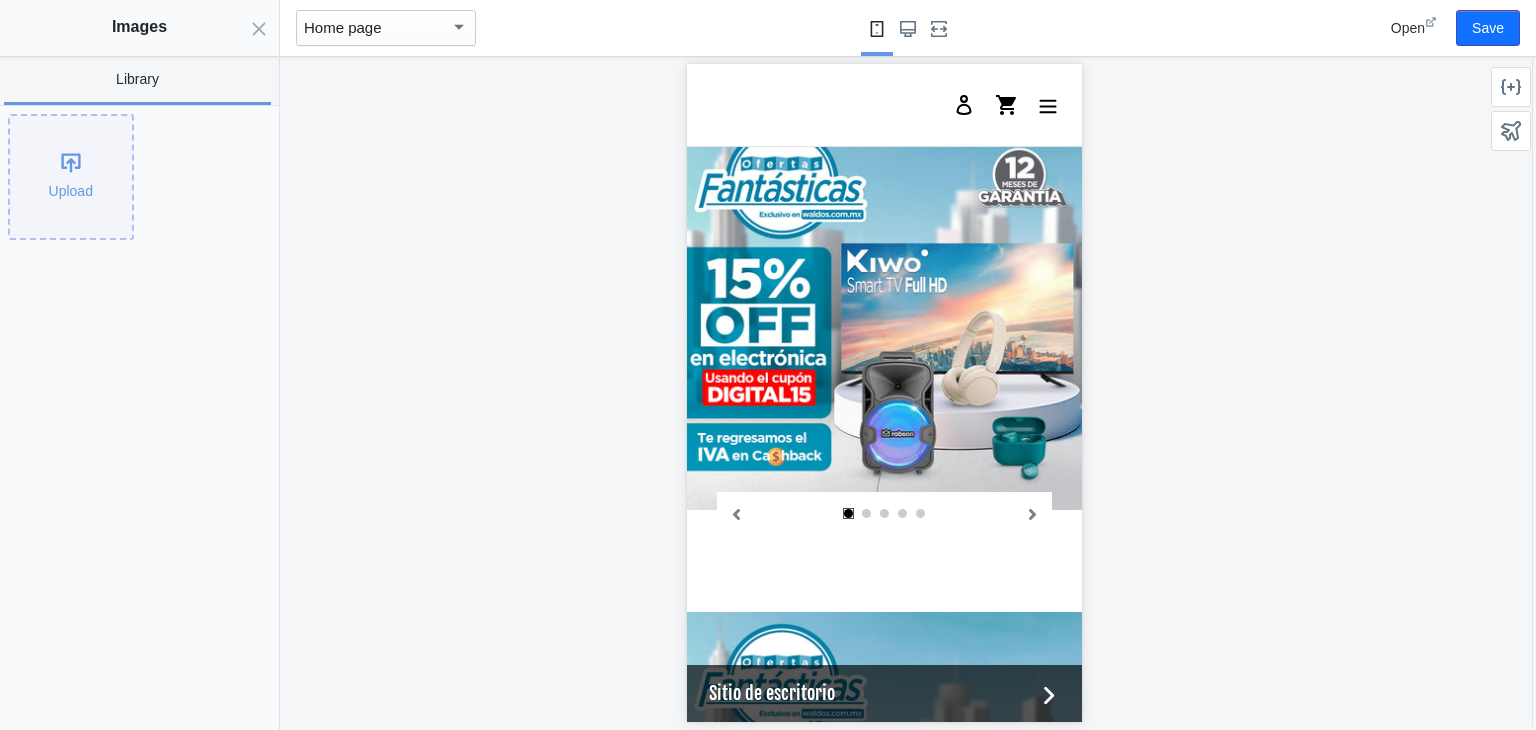 click on "Upload" 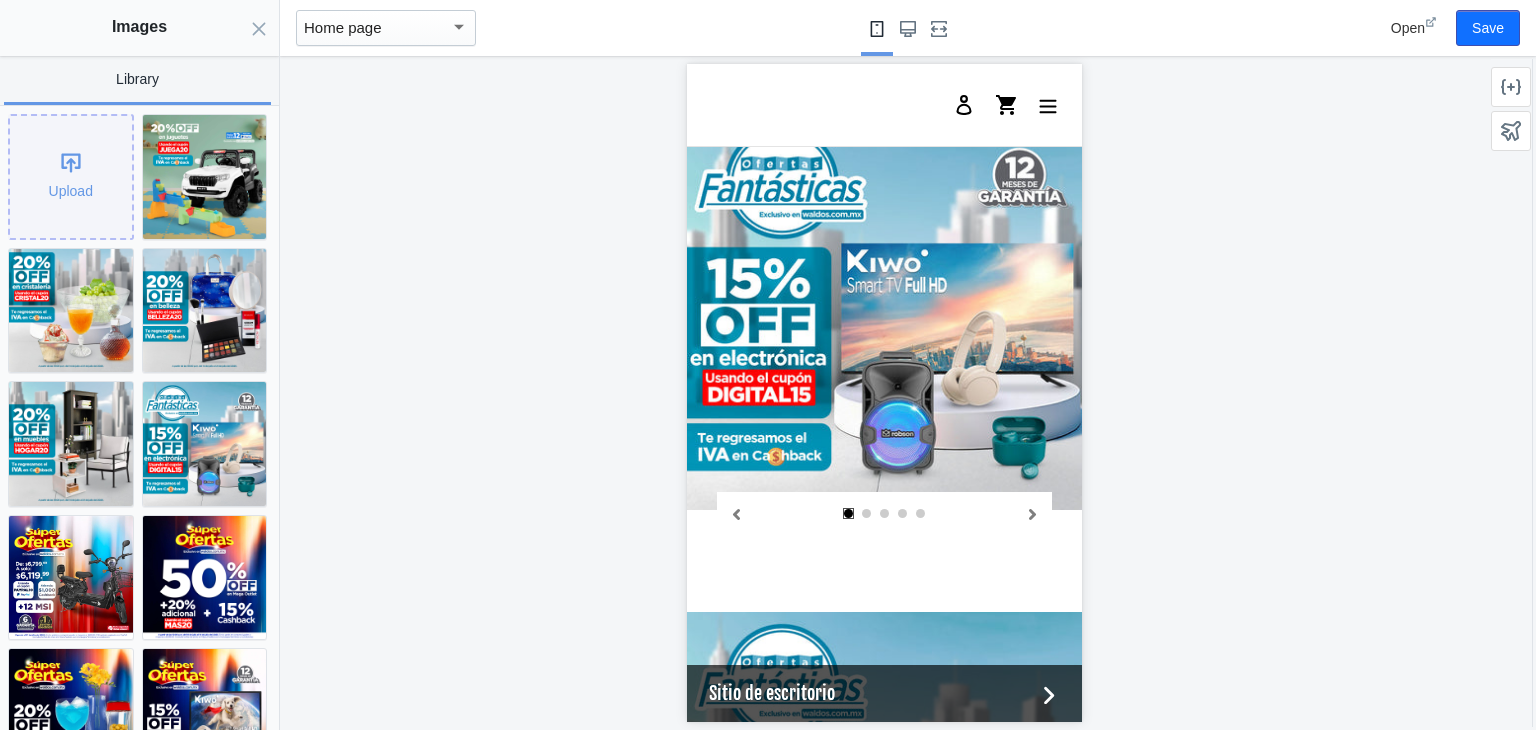 click on "Upload" 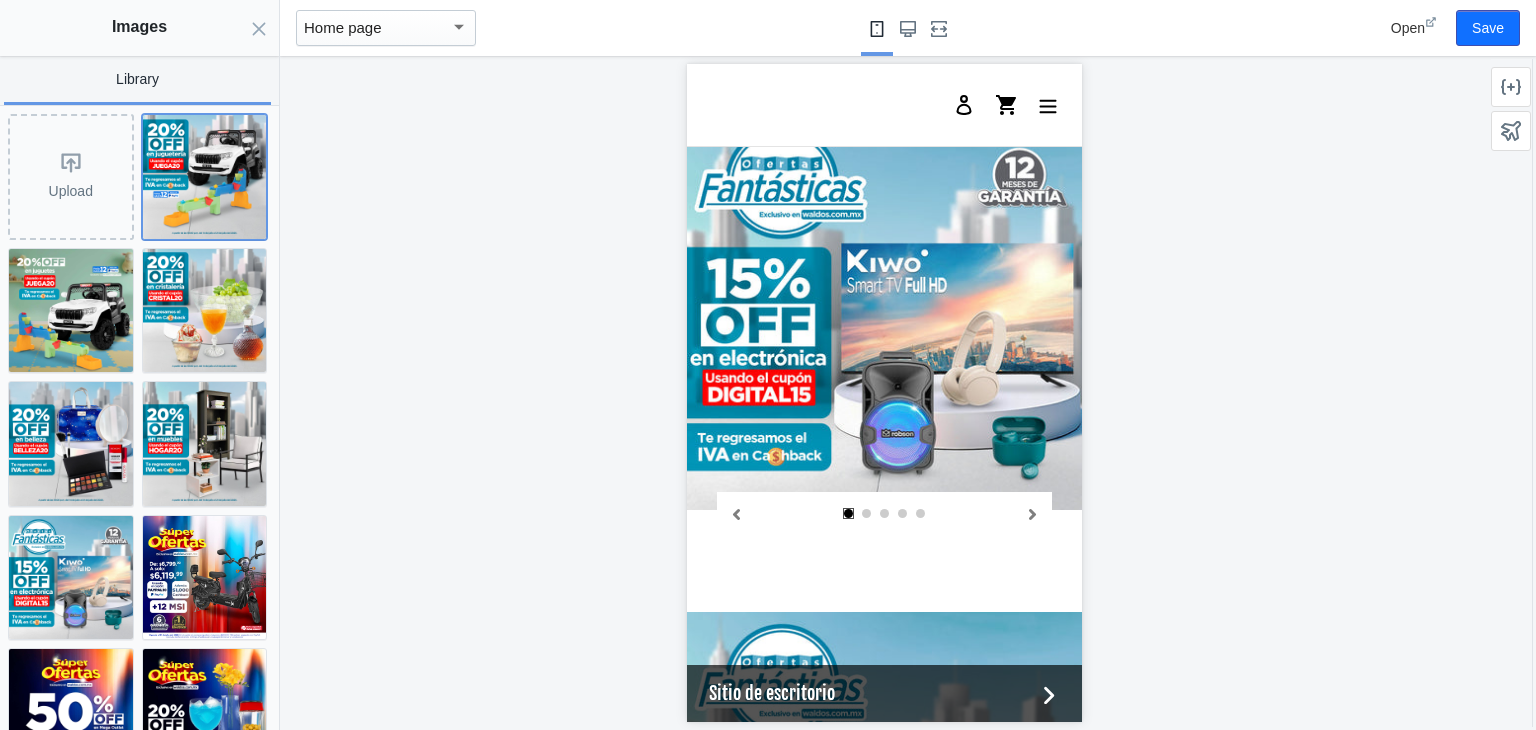 click 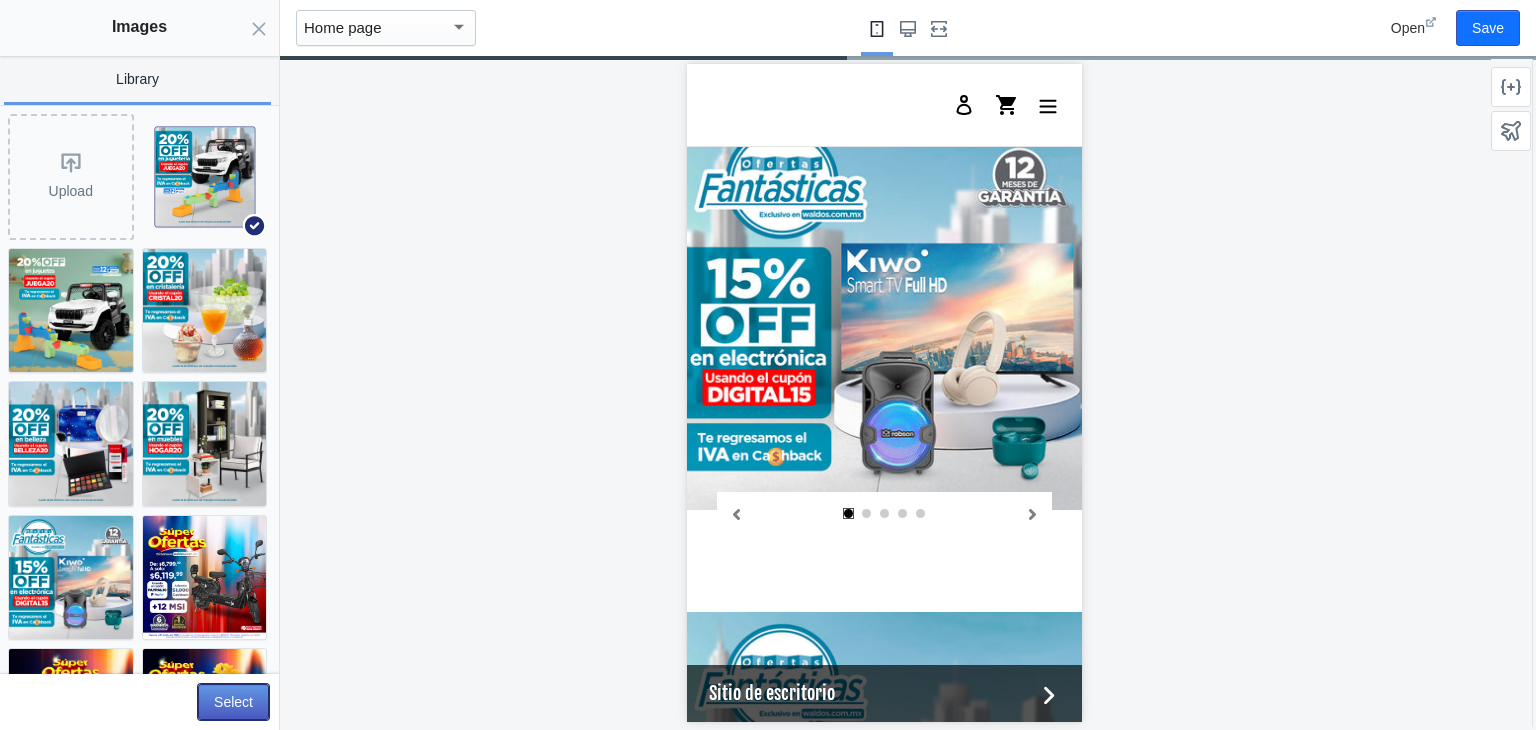 click on "Select" 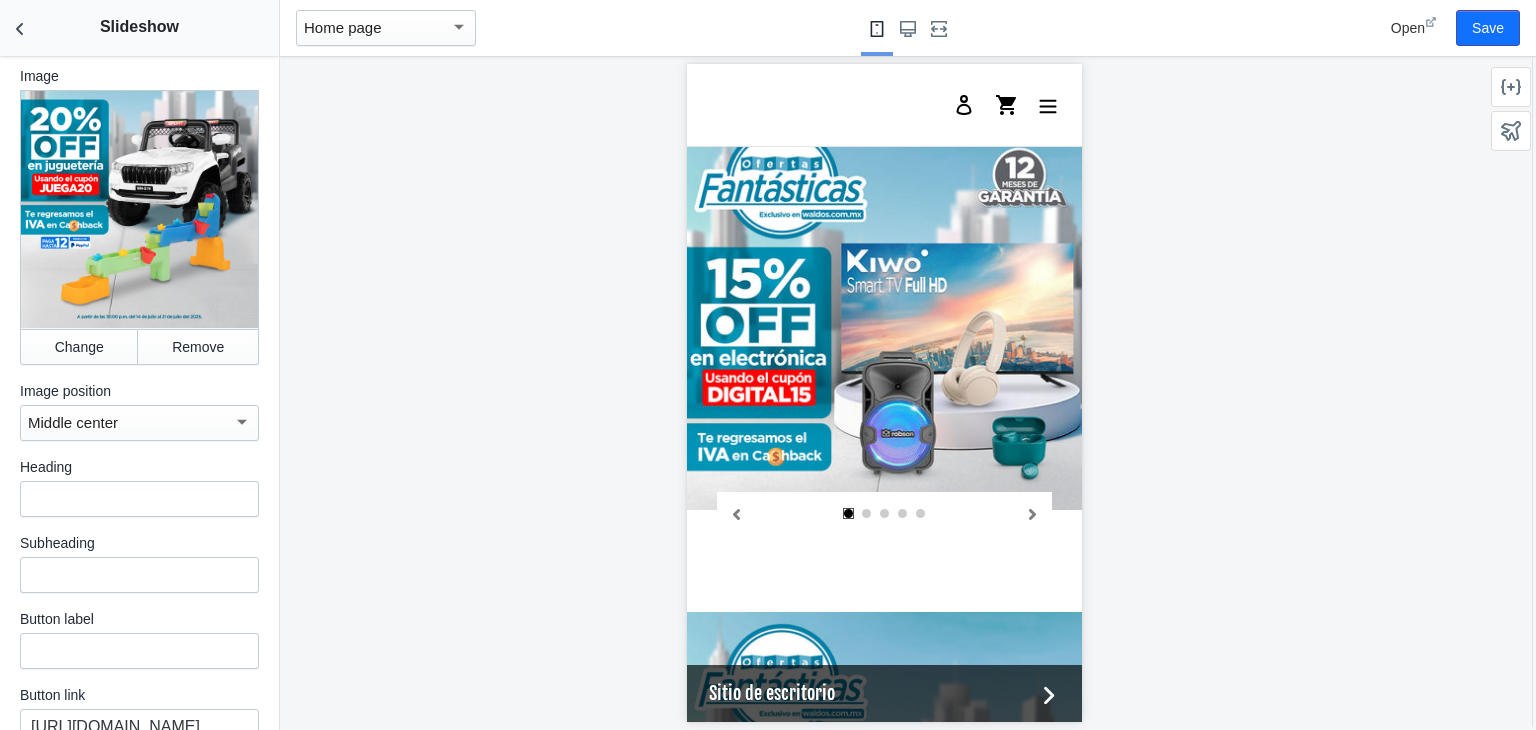 scroll, scrollTop: 4554, scrollLeft: 0, axis: vertical 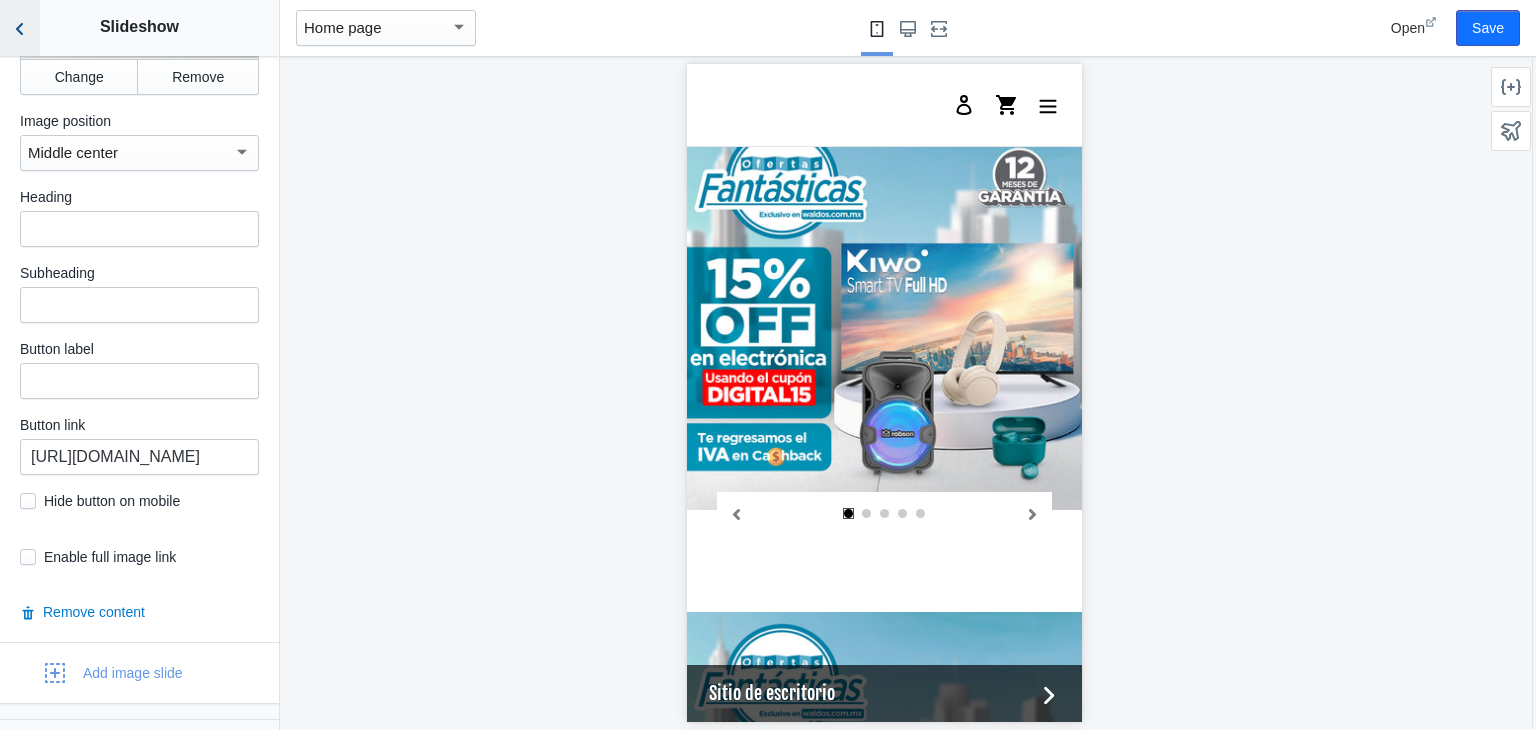 click 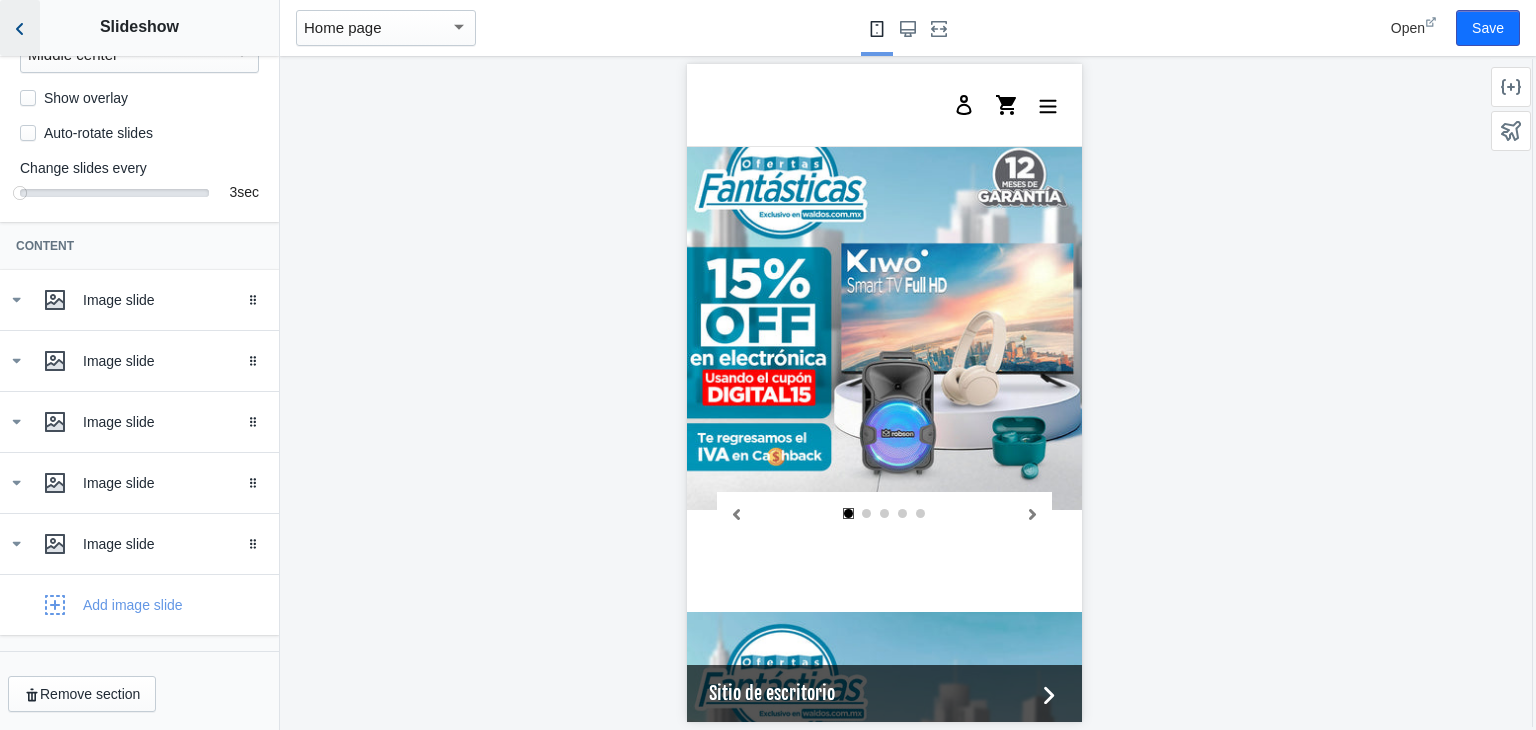 scroll, scrollTop: 307, scrollLeft: 0, axis: vertical 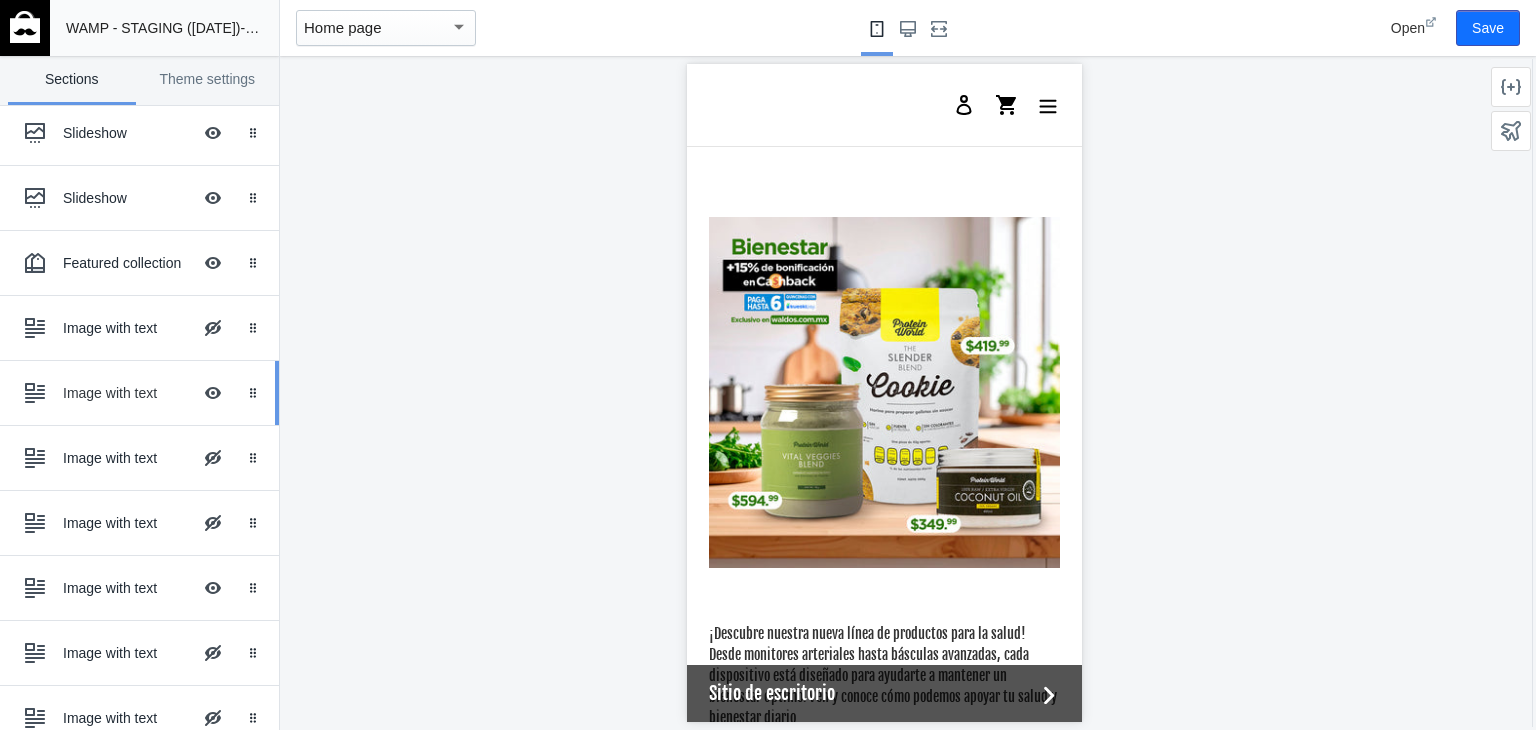 click on "Image with text" at bounding box center (127, 393) 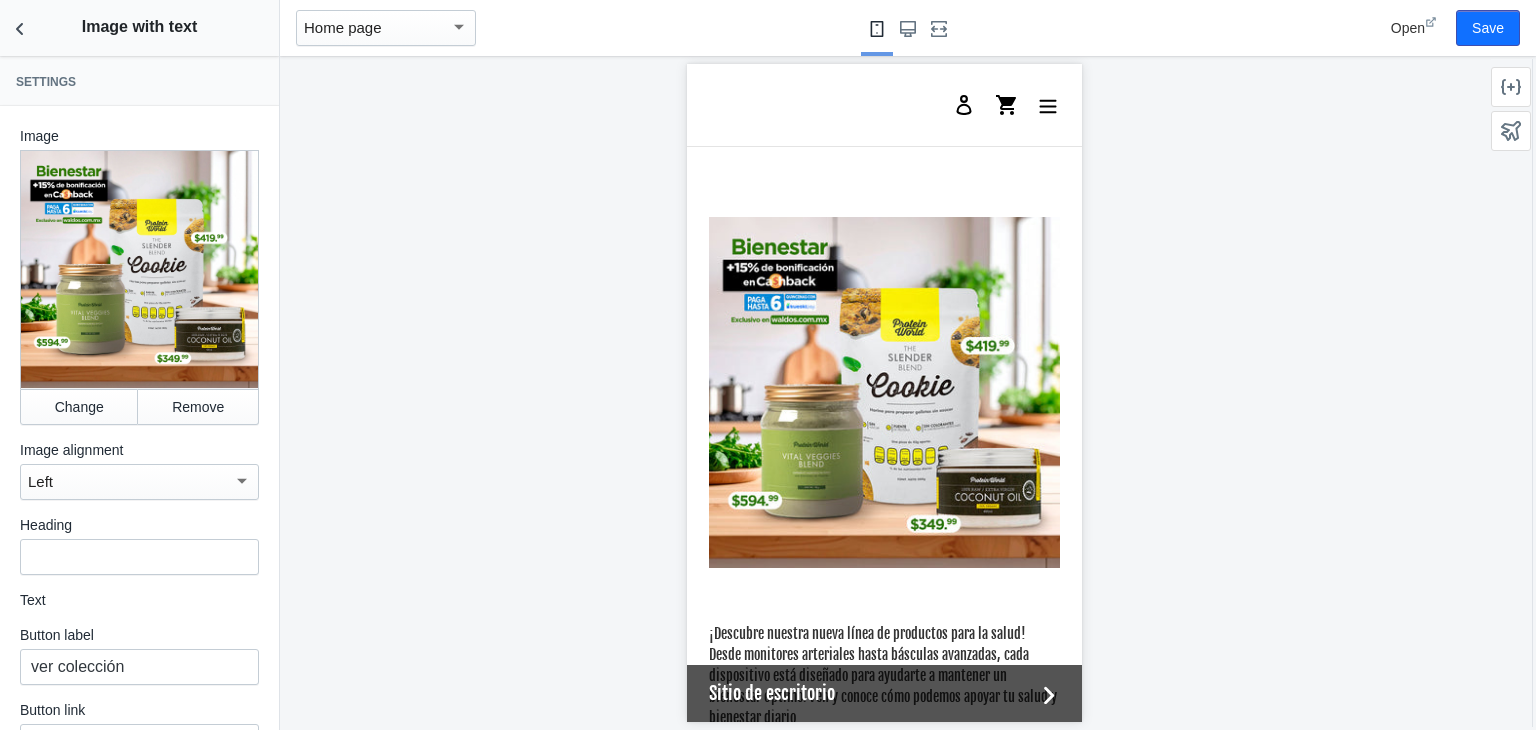 scroll, scrollTop: 3106, scrollLeft: 0, axis: vertical 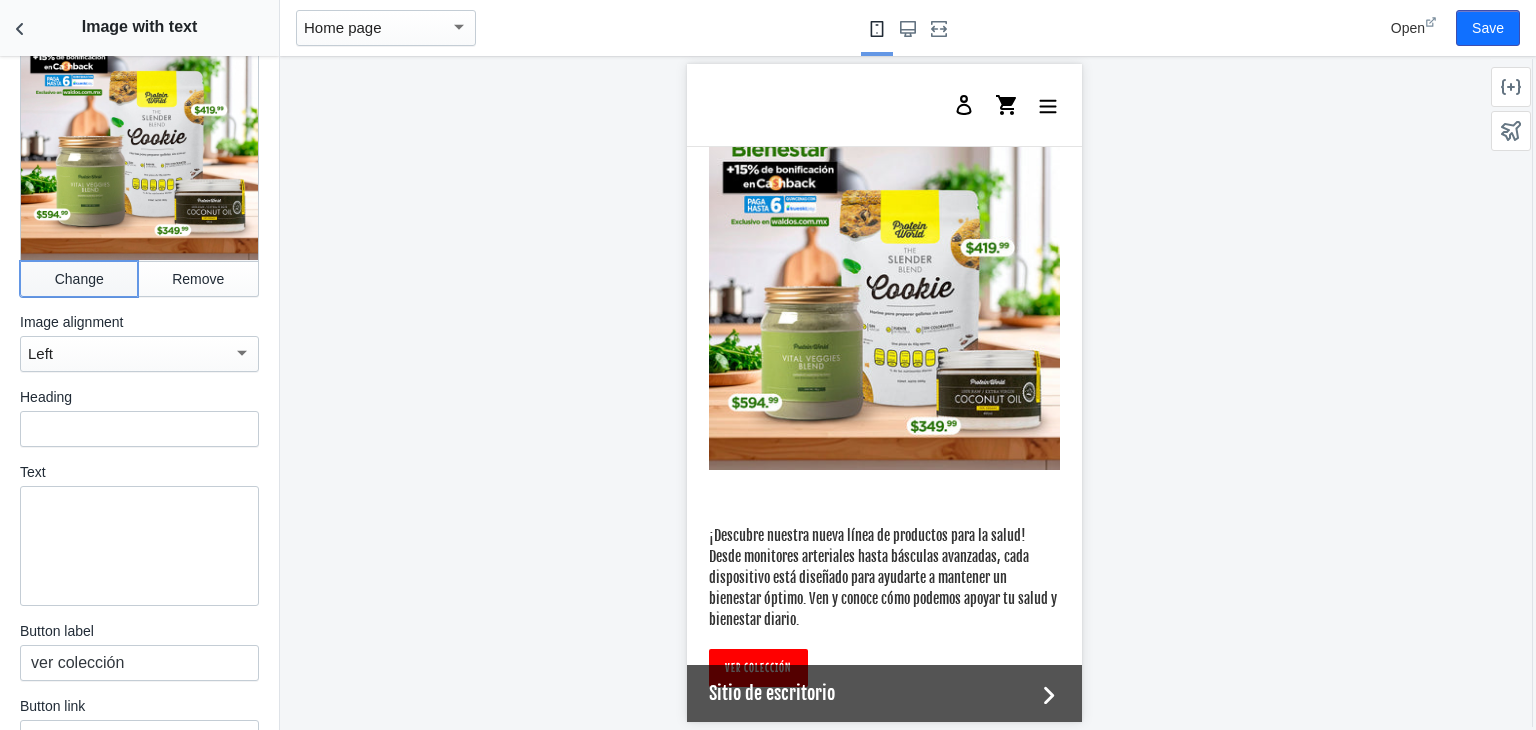 click on "Change" at bounding box center [79, 279] 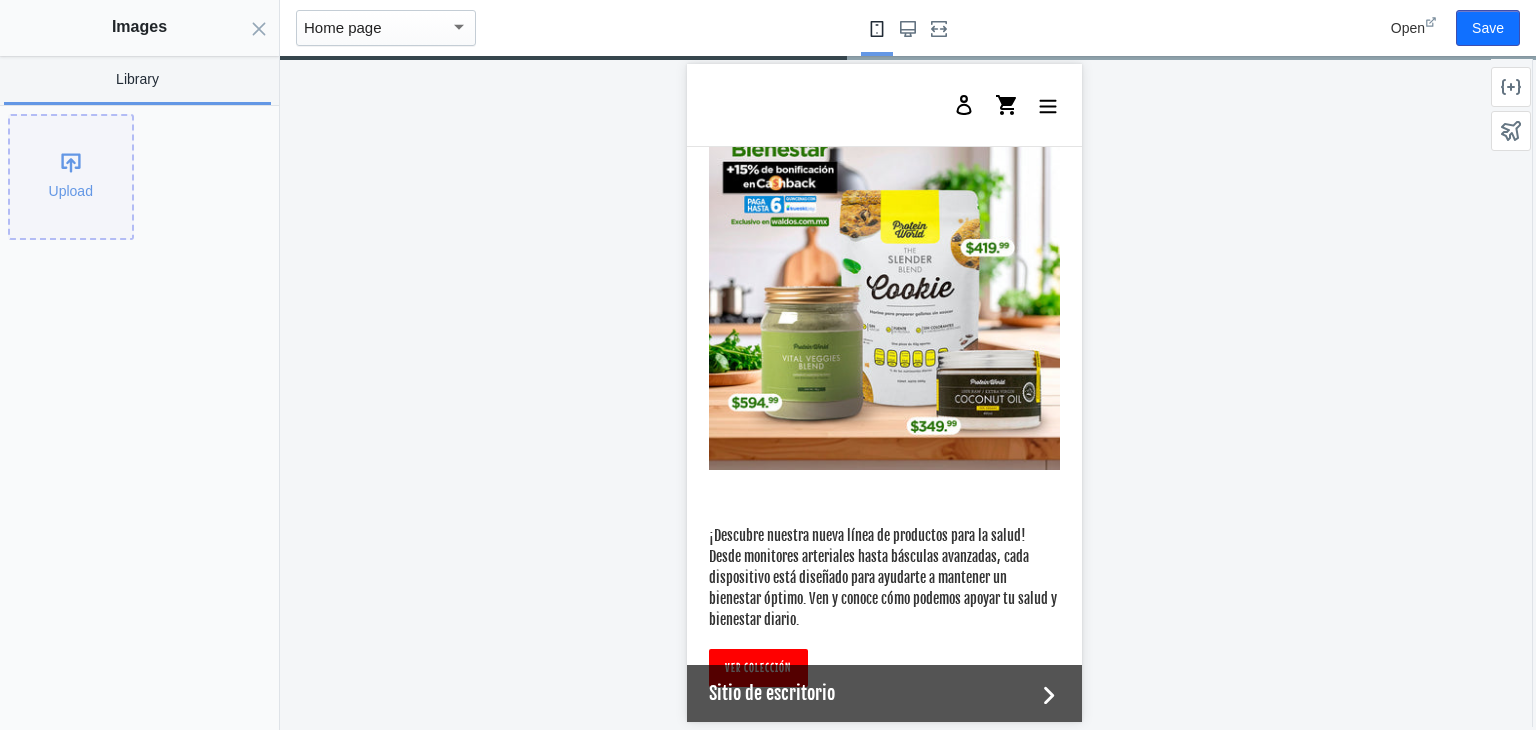 click on "Upload" 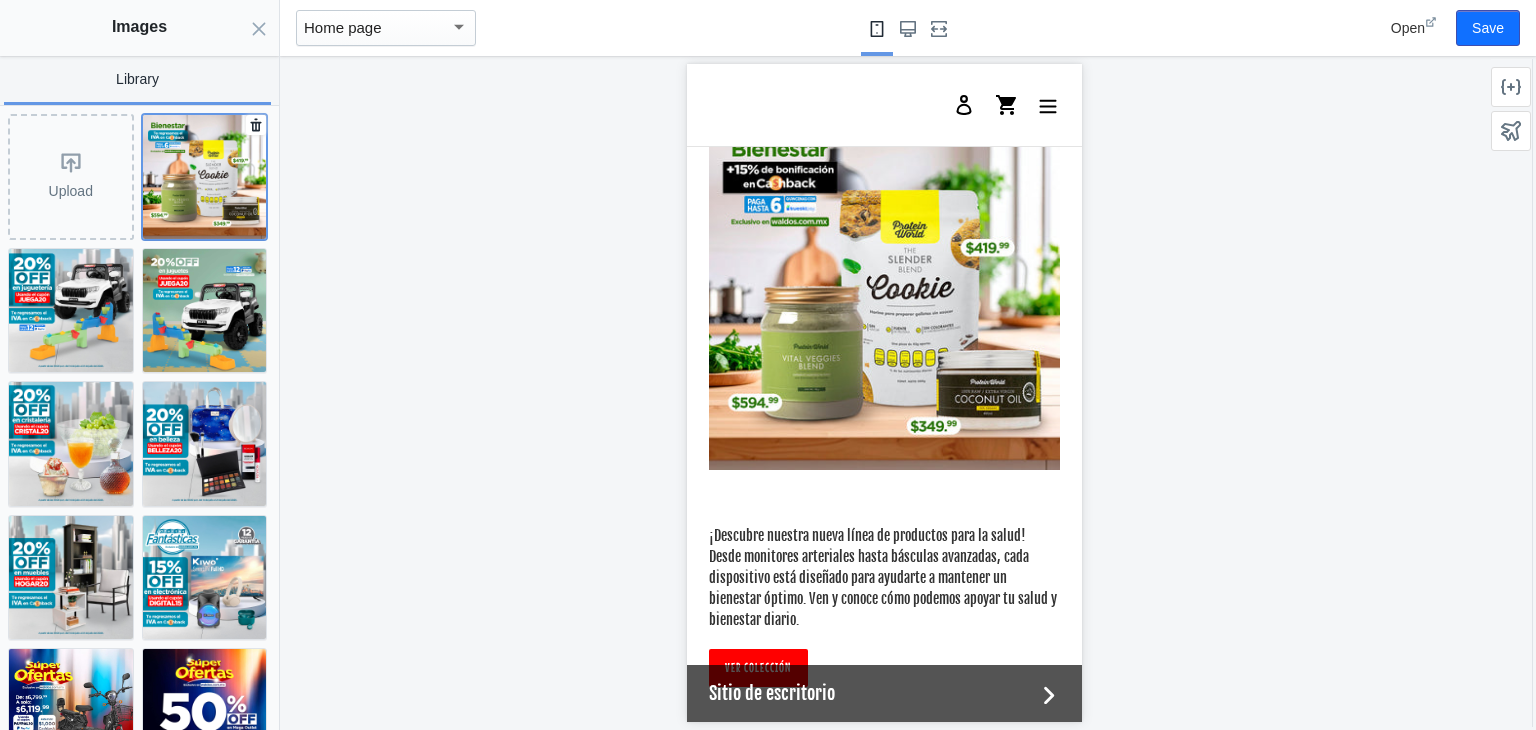 click 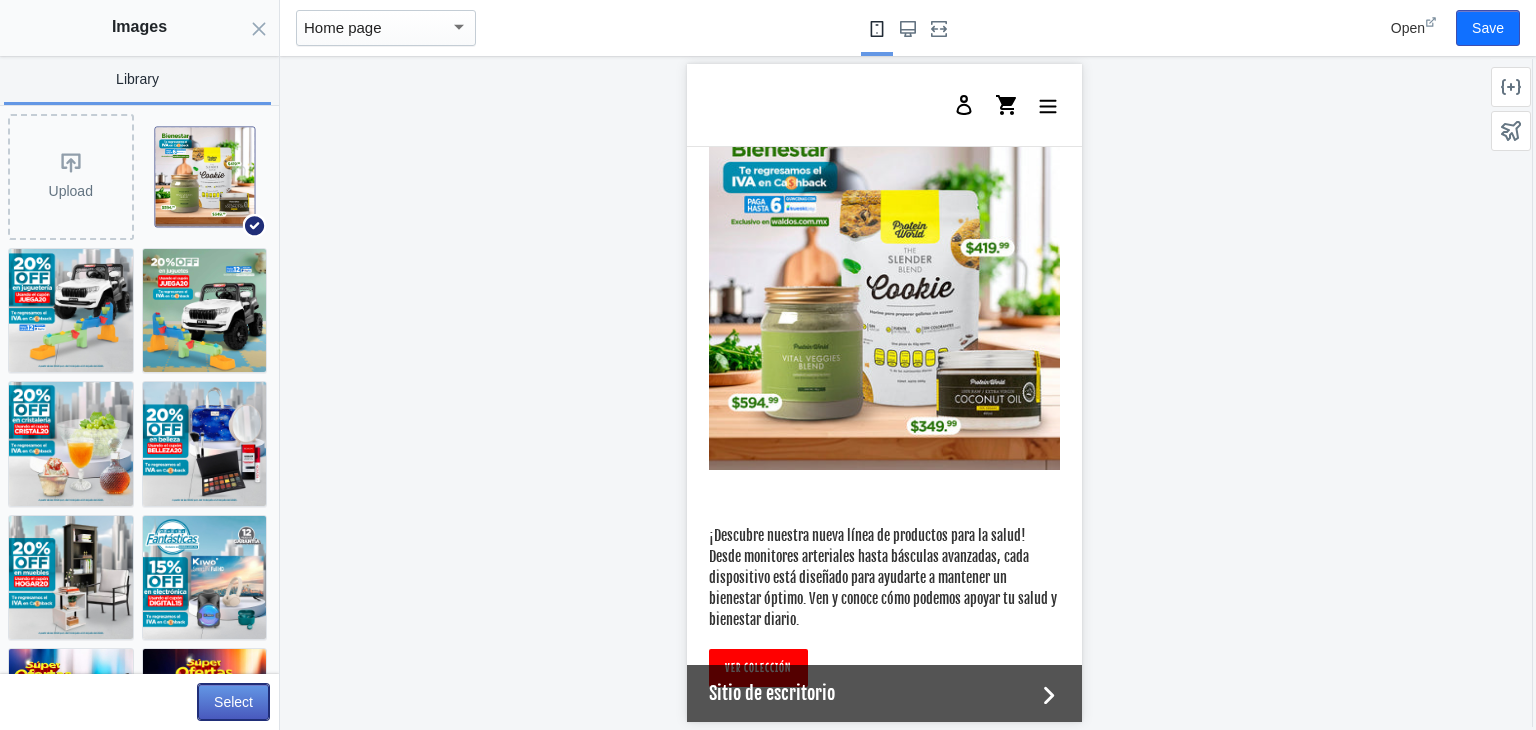 click on "Select" 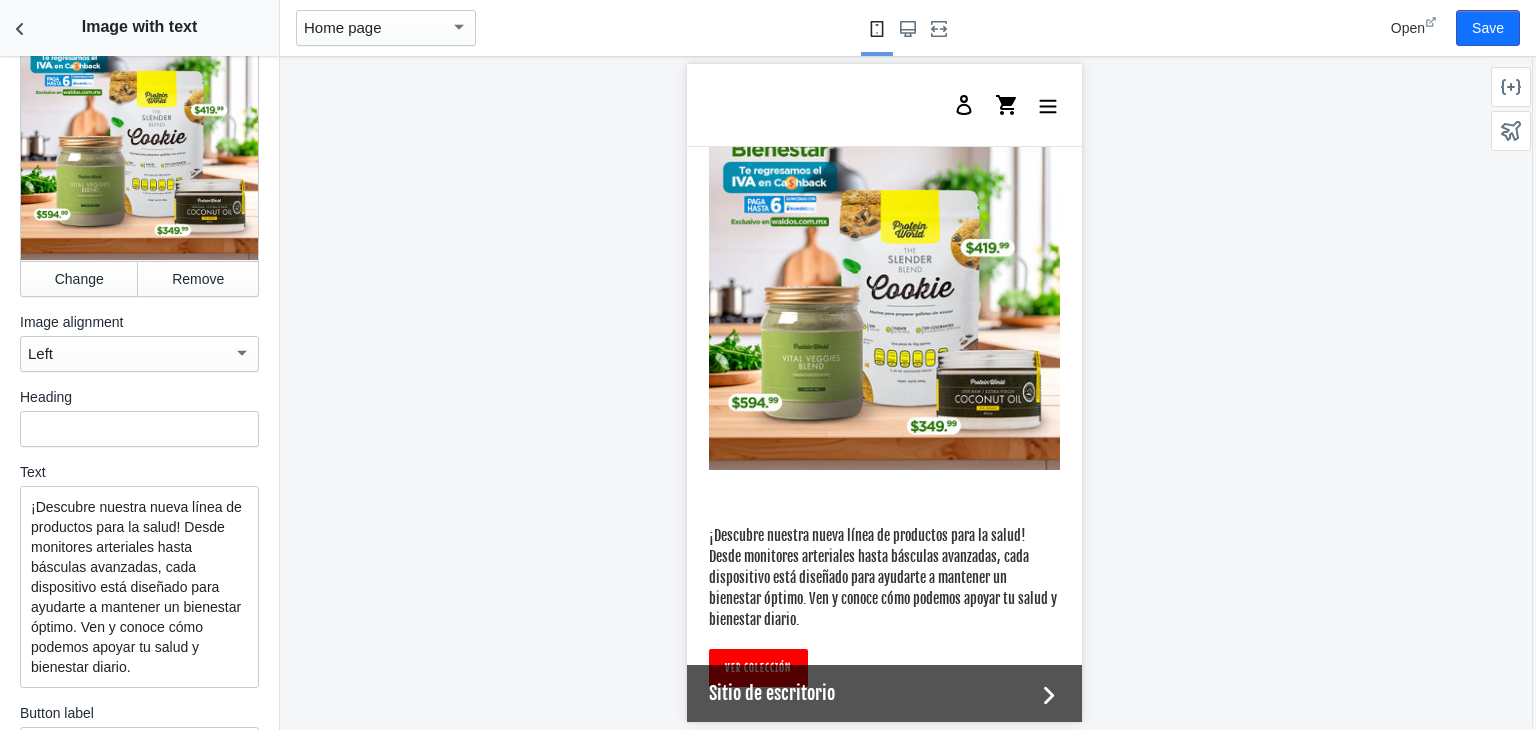scroll, scrollTop: 334, scrollLeft: 0, axis: vertical 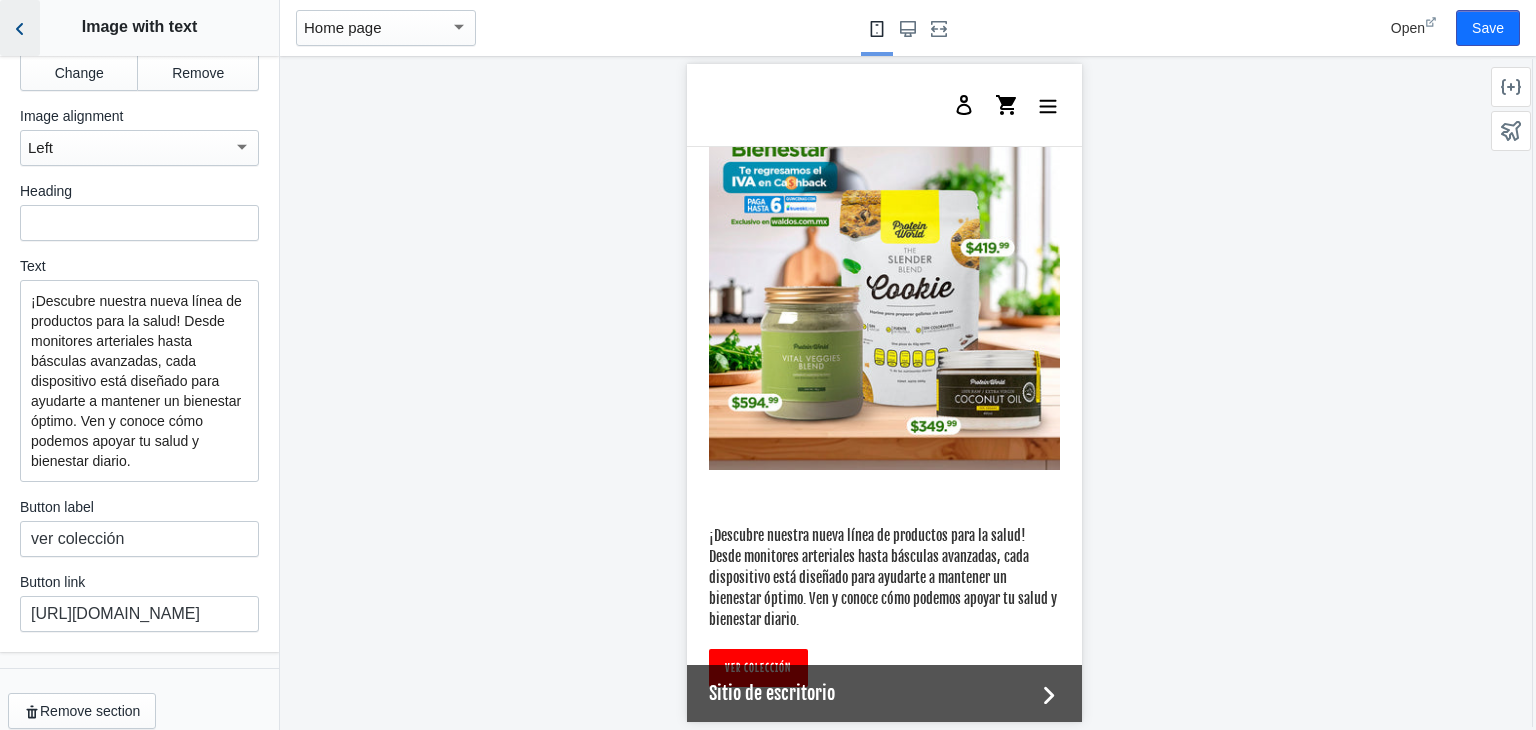 click 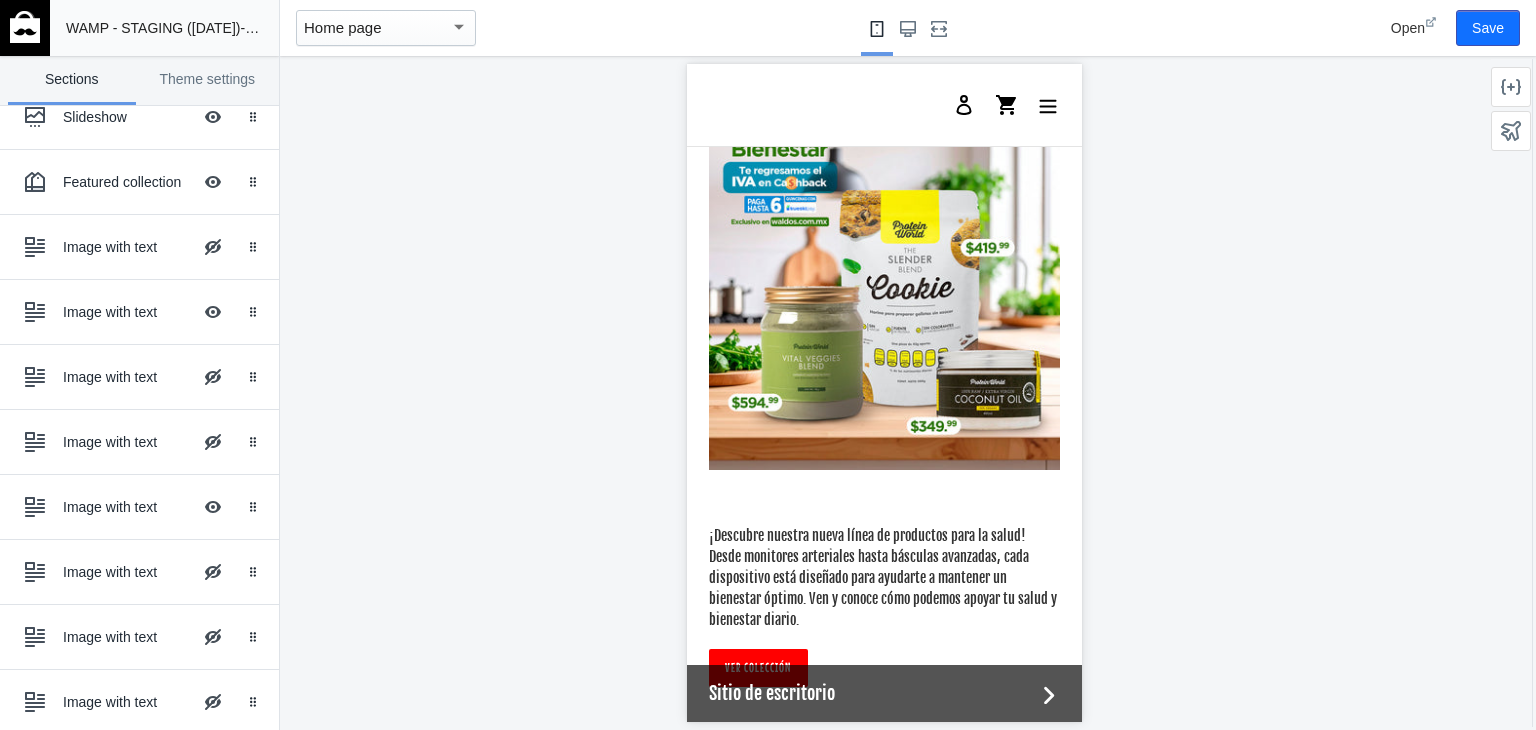 scroll, scrollTop: 436, scrollLeft: 0, axis: vertical 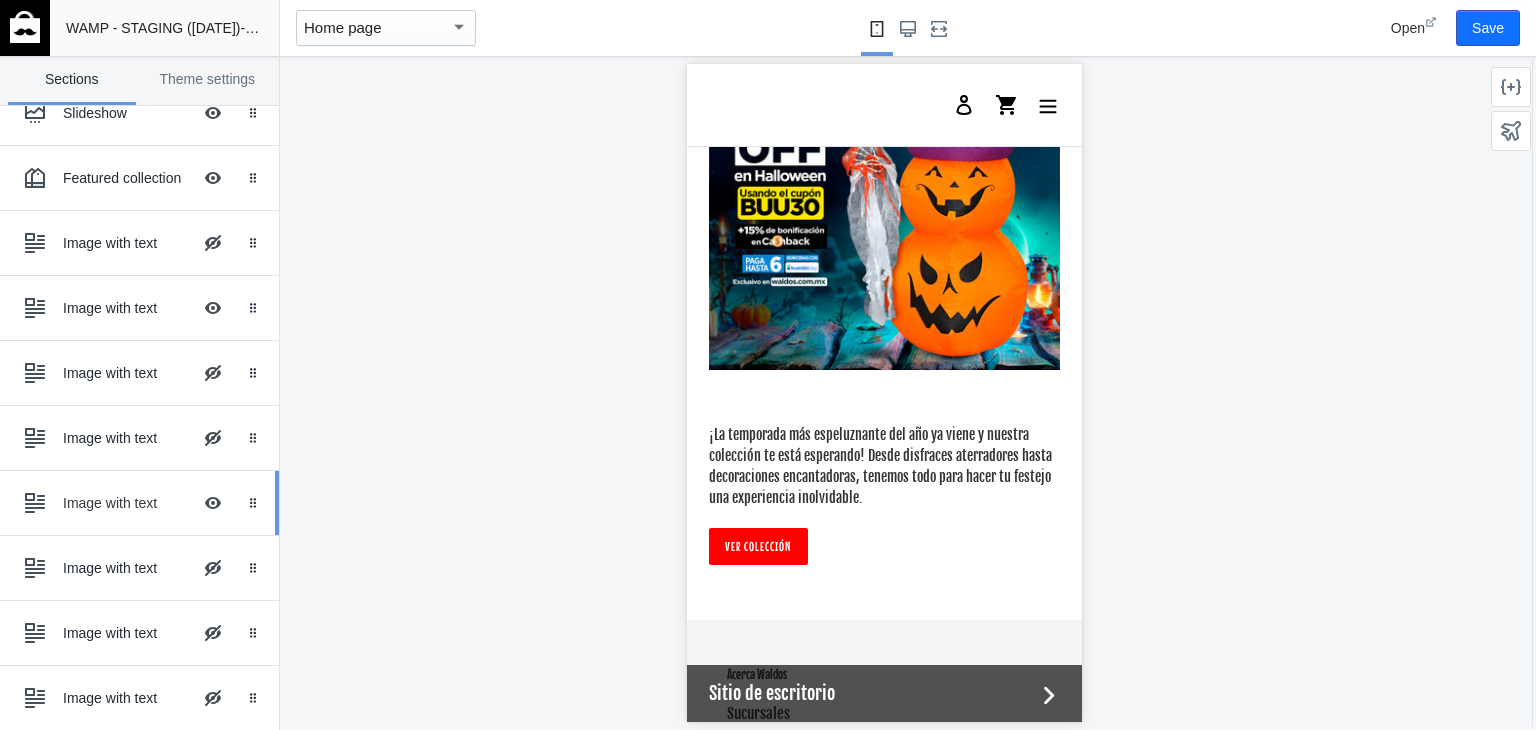 click on "Image with text" at bounding box center (127, 503) 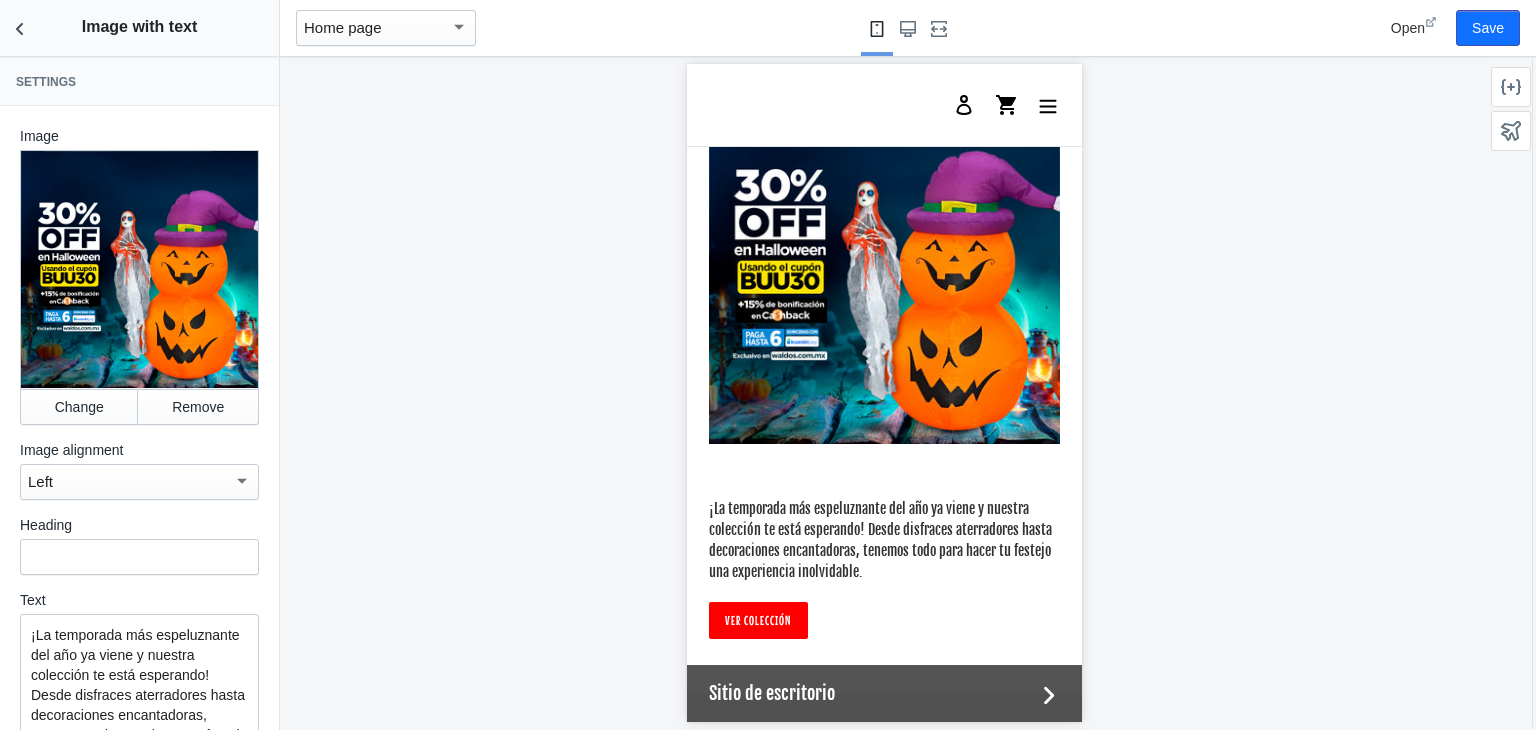 scroll, scrollTop: 3728, scrollLeft: 0, axis: vertical 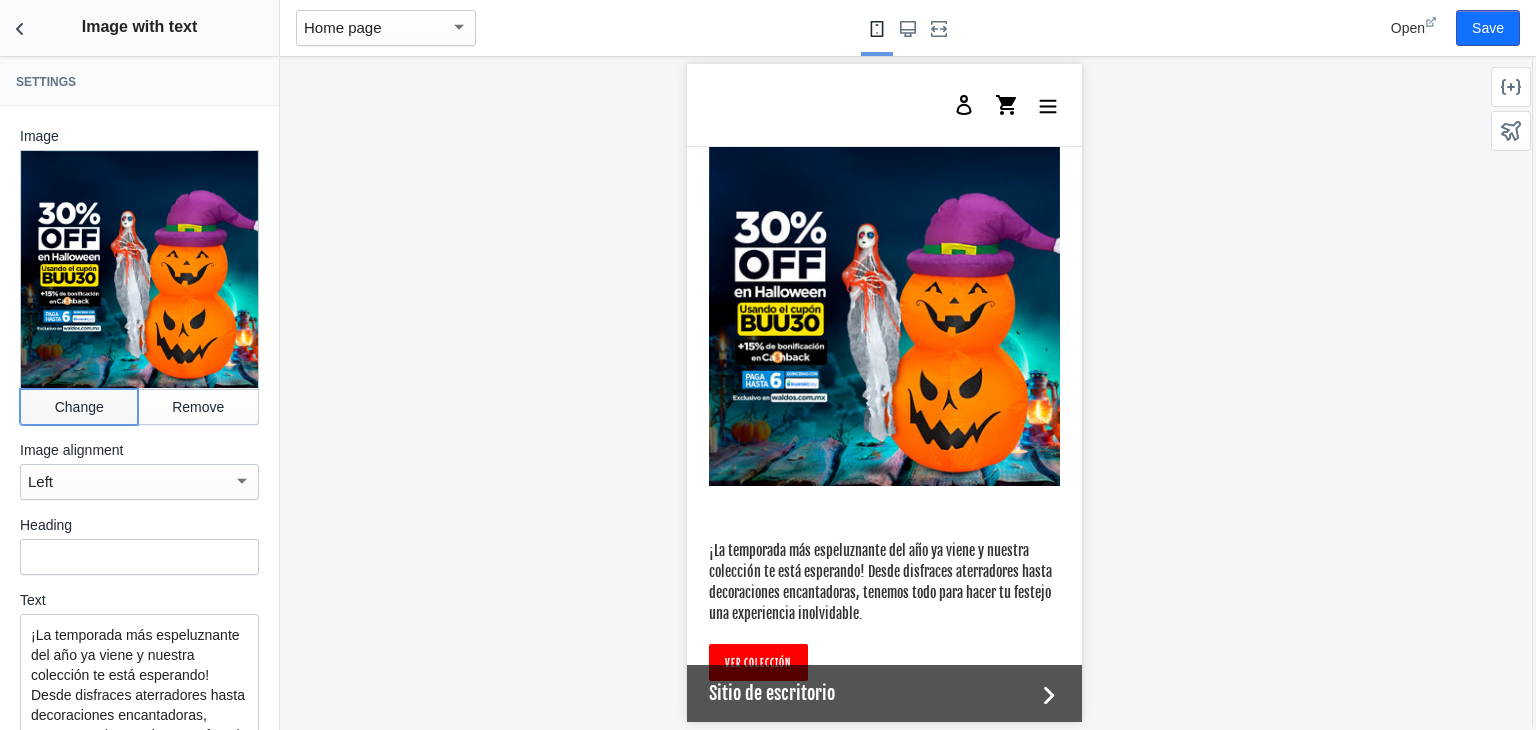 click on "Change" at bounding box center [79, 407] 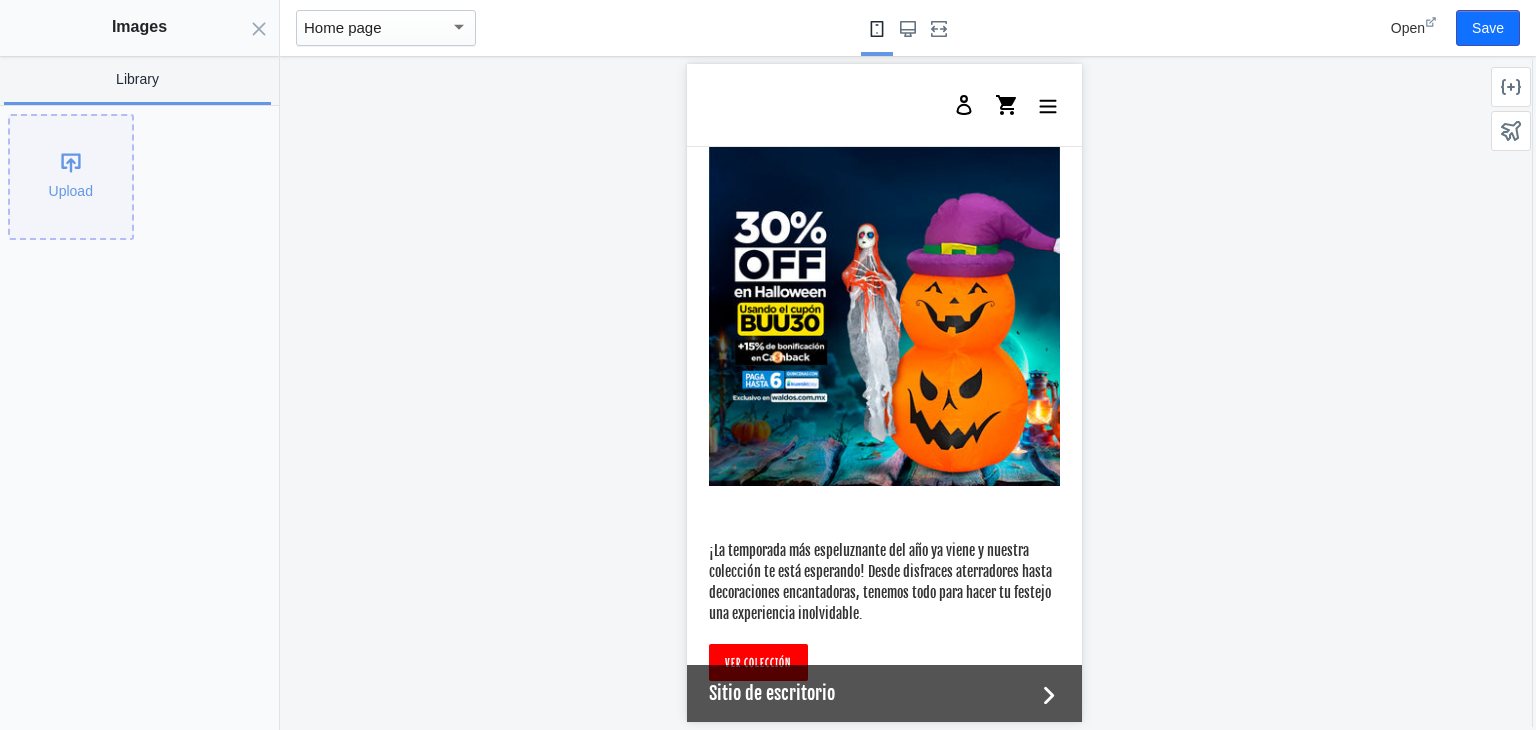 click on "Upload" 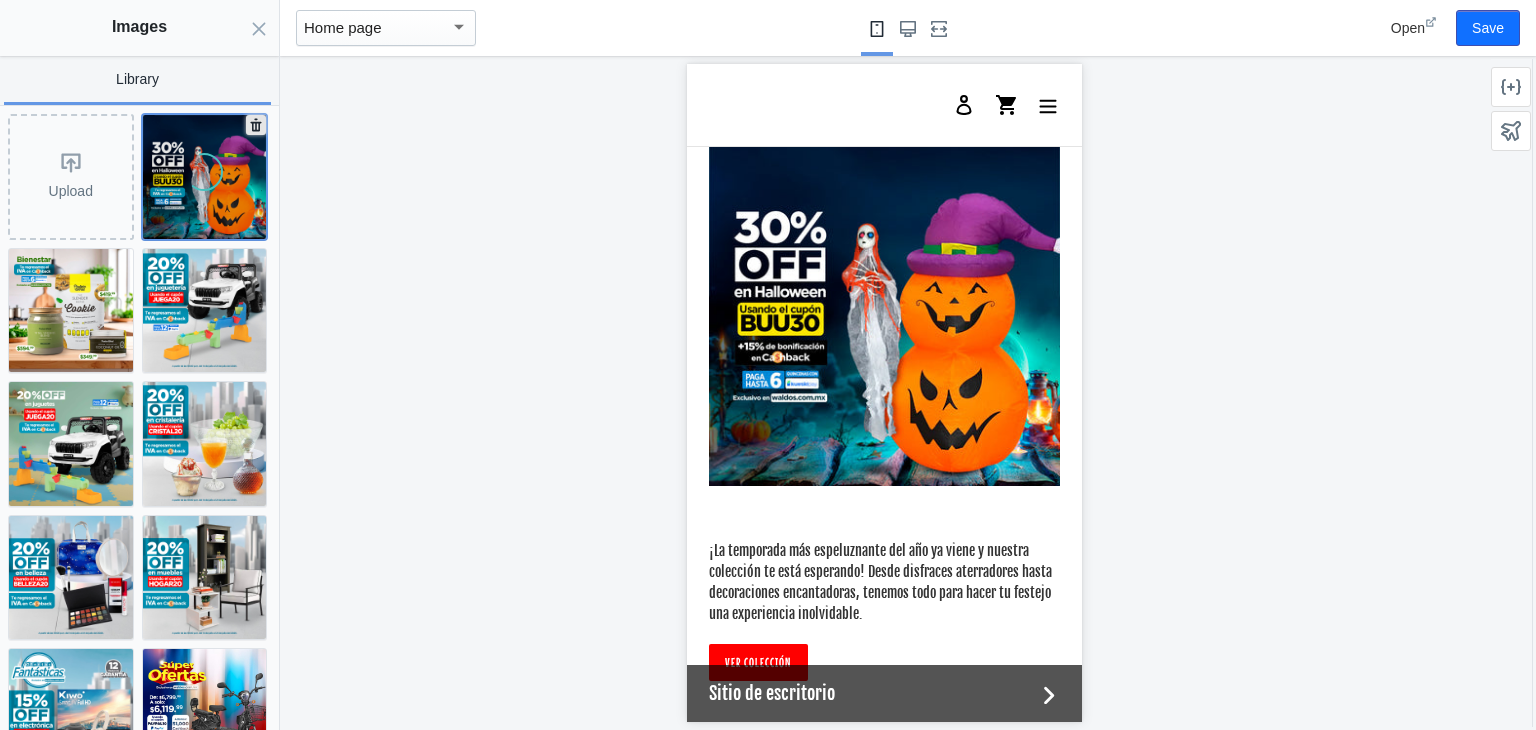 click 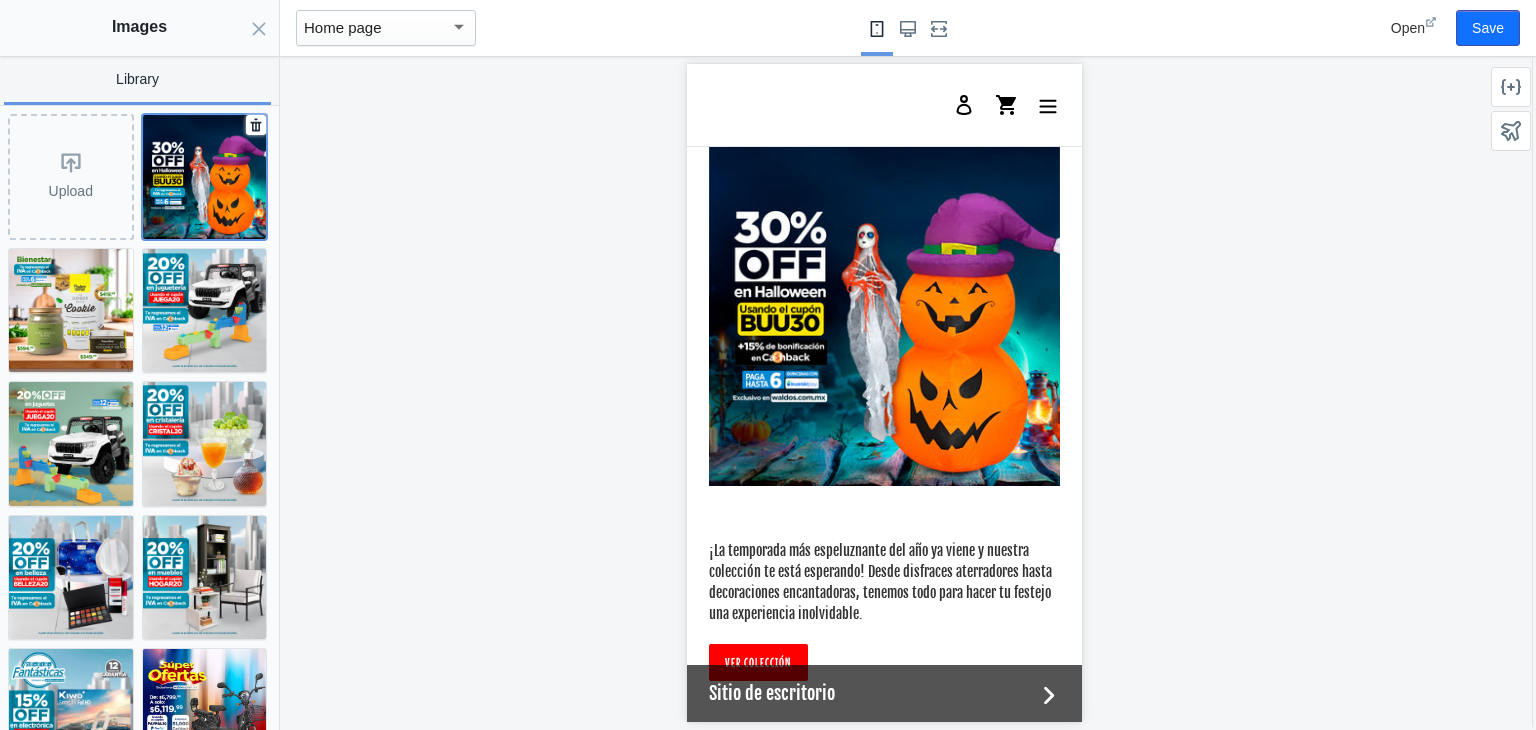 click 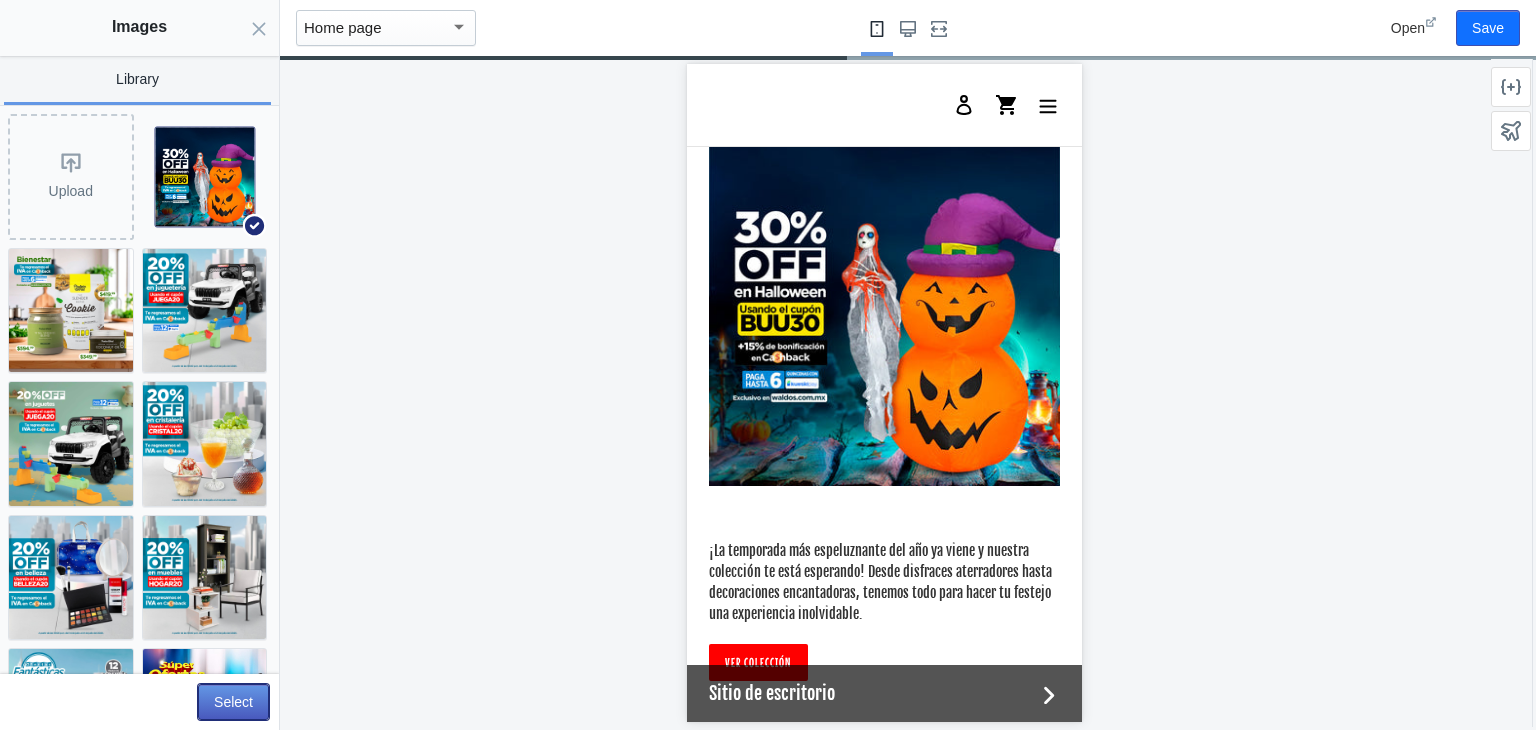 click on "Select" 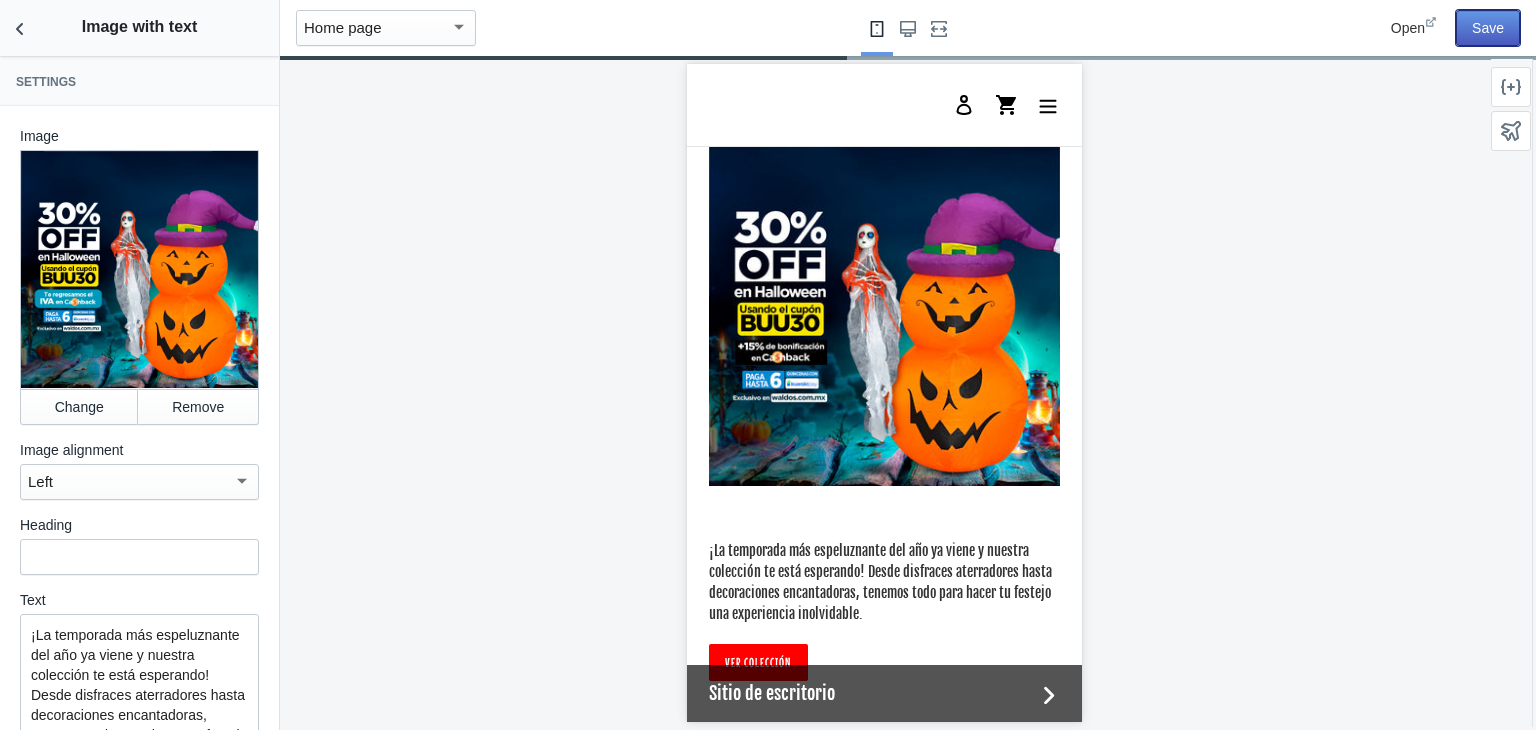 click on "Save" at bounding box center [1488, 28] 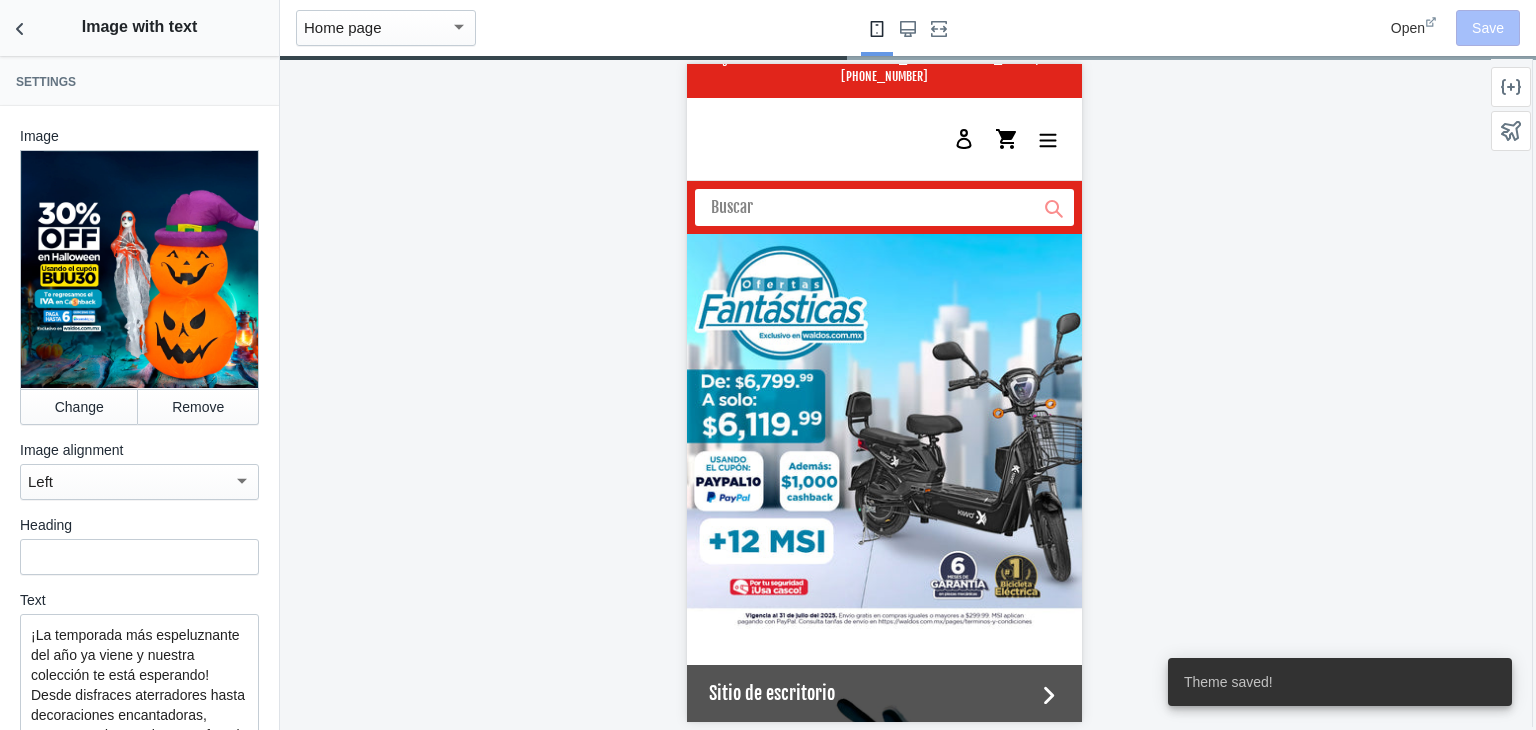 scroll, scrollTop: 0, scrollLeft: 0, axis: both 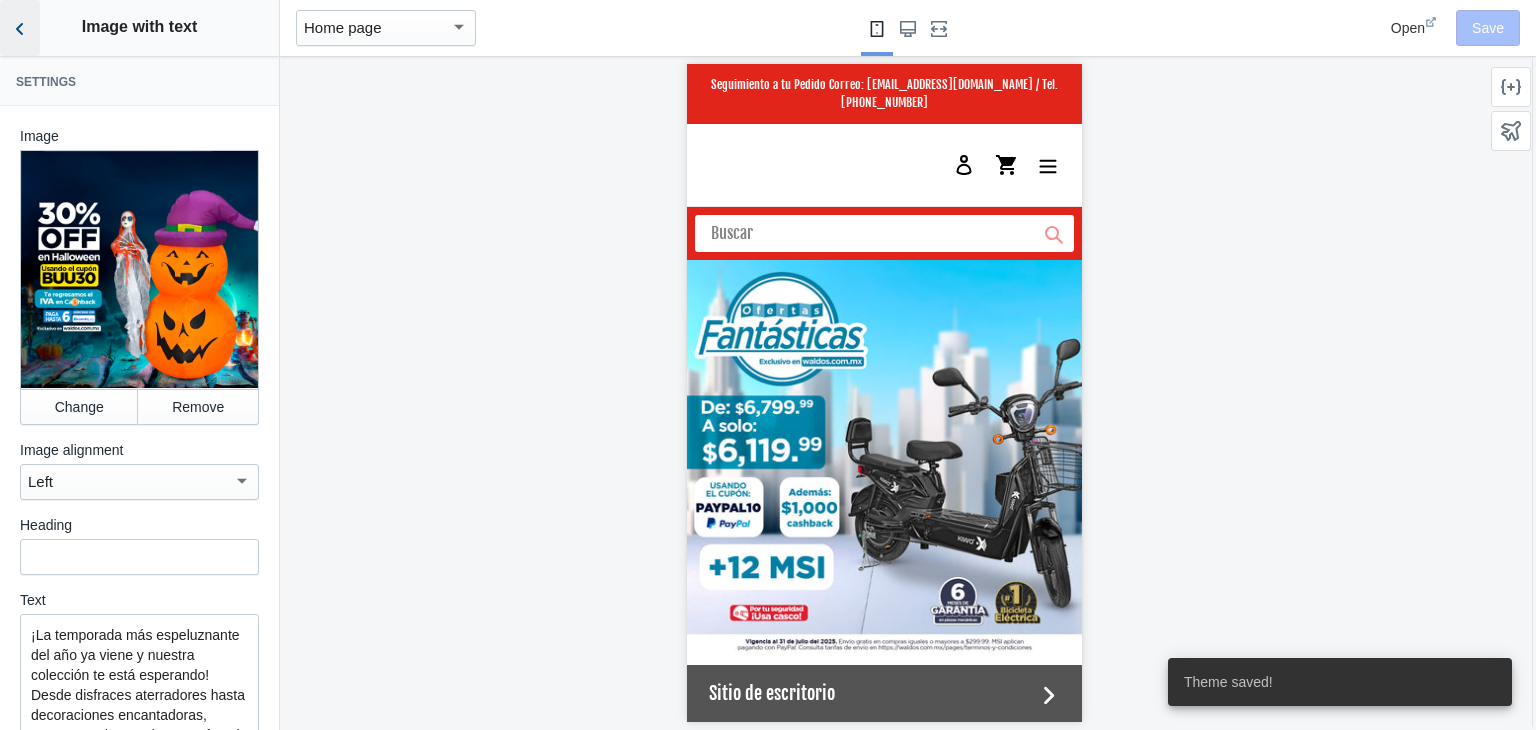 click 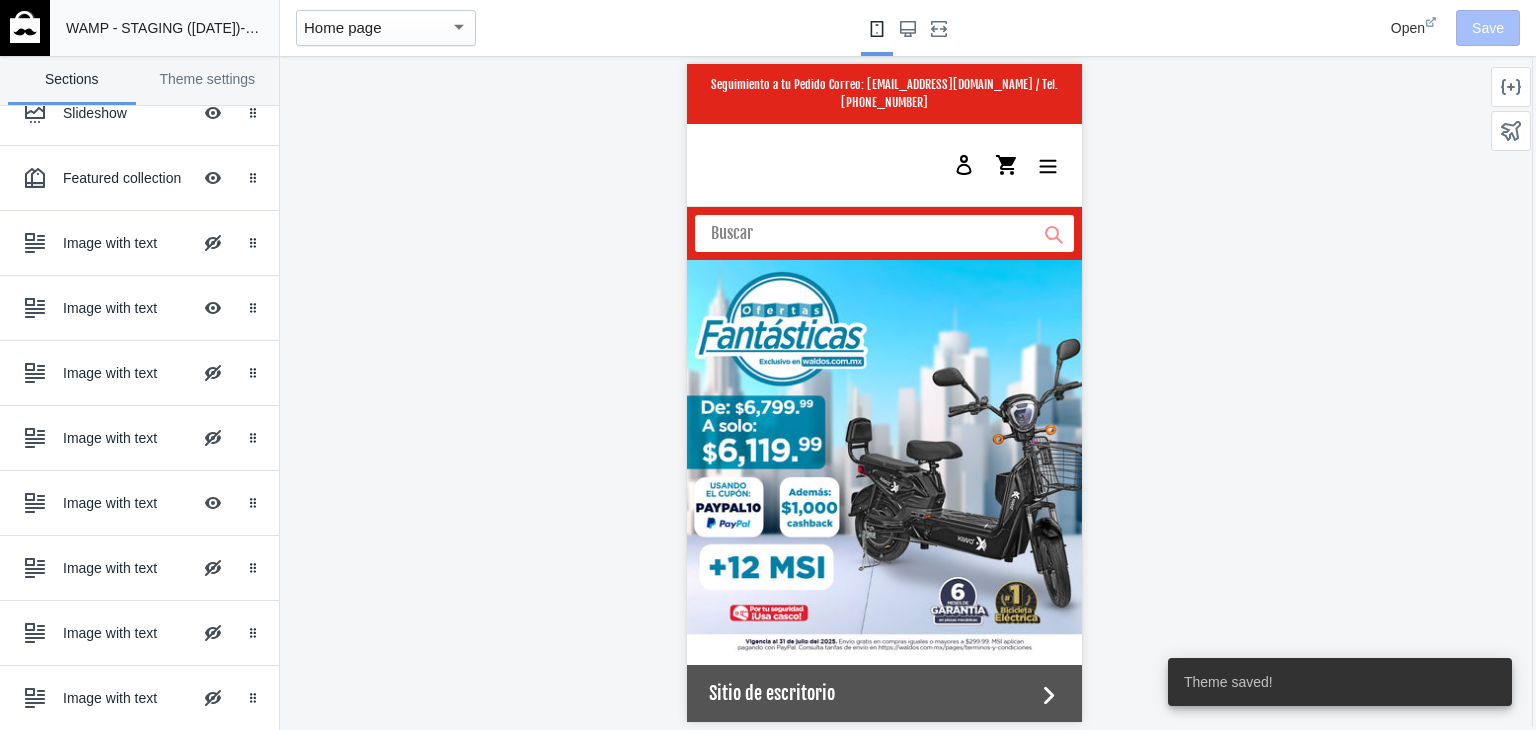 click at bounding box center [25, 27] 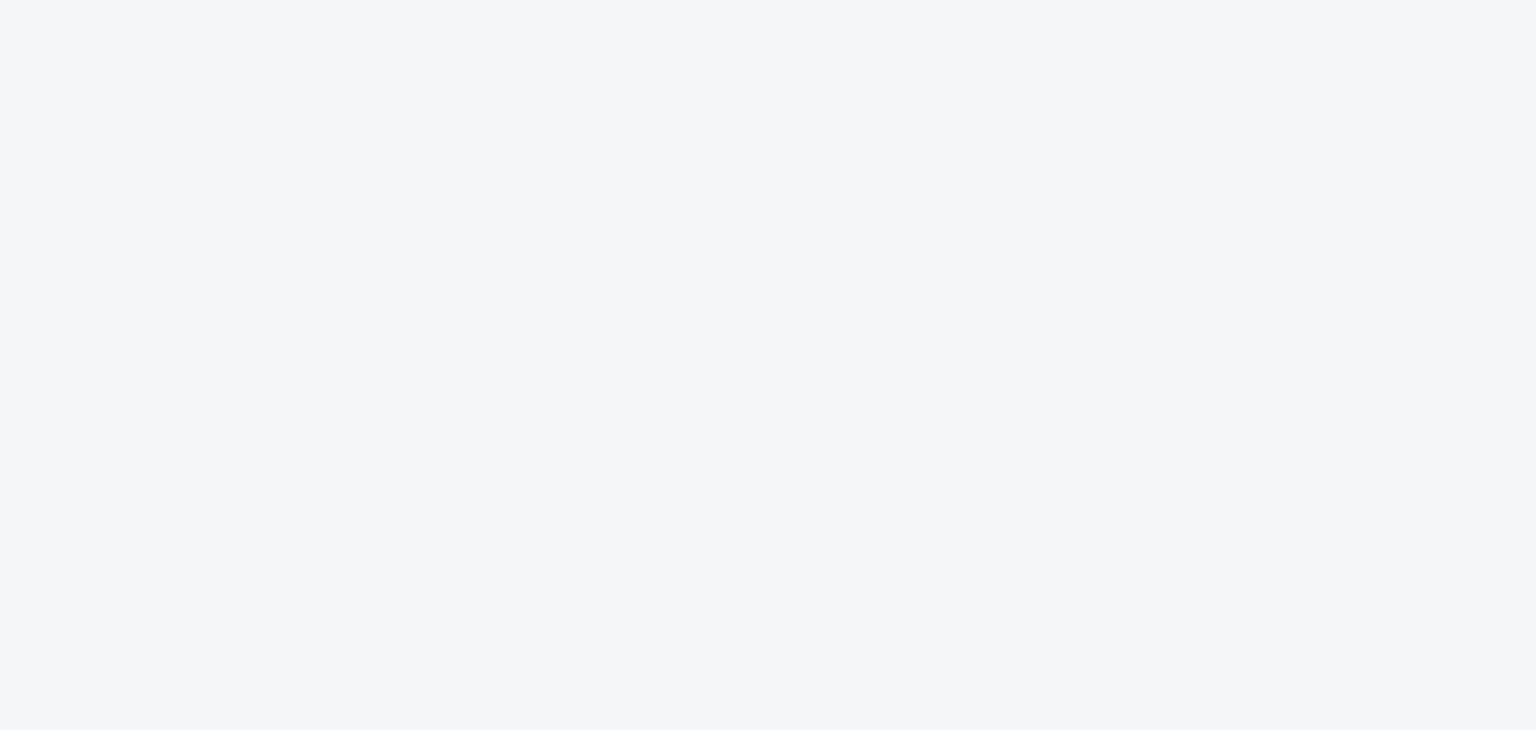 scroll, scrollTop: 0, scrollLeft: 0, axis: both 